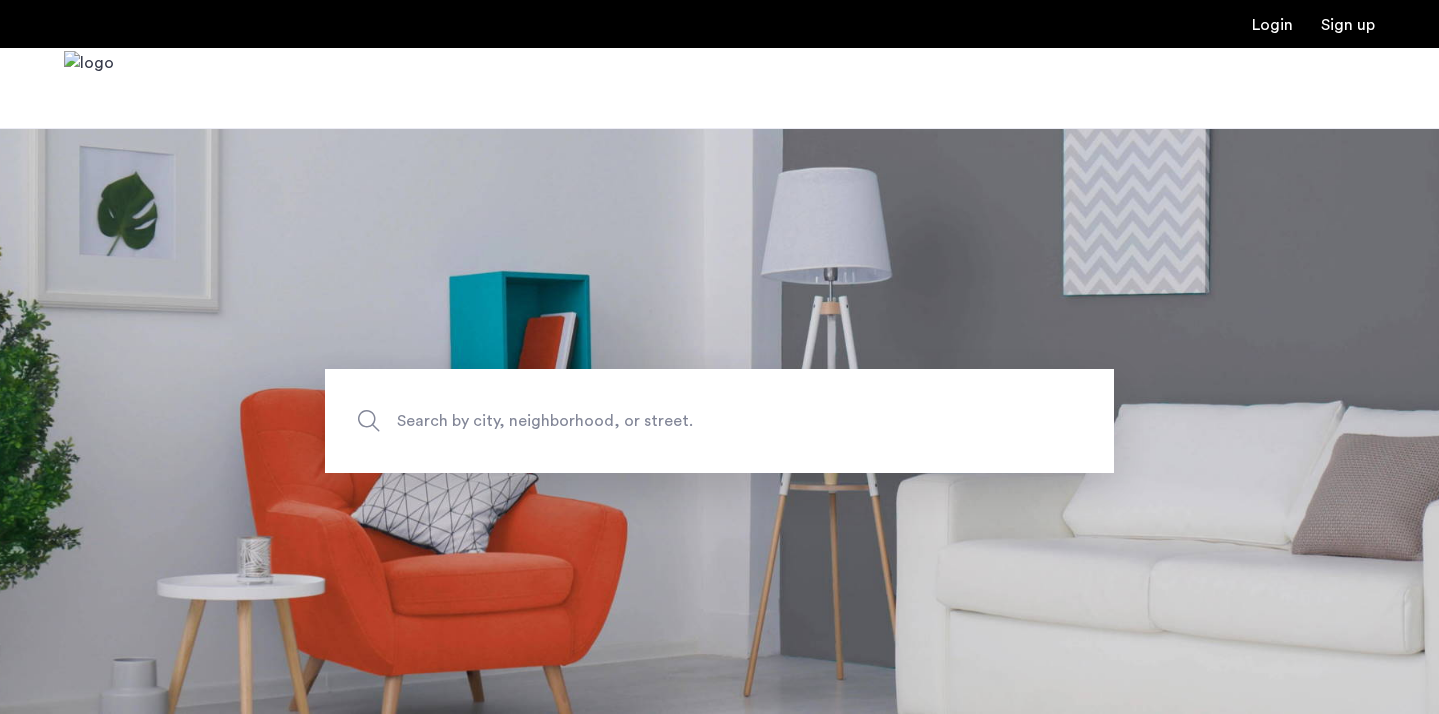 scroll, scrollTop: 0, scrollLeft: 0, axis: both 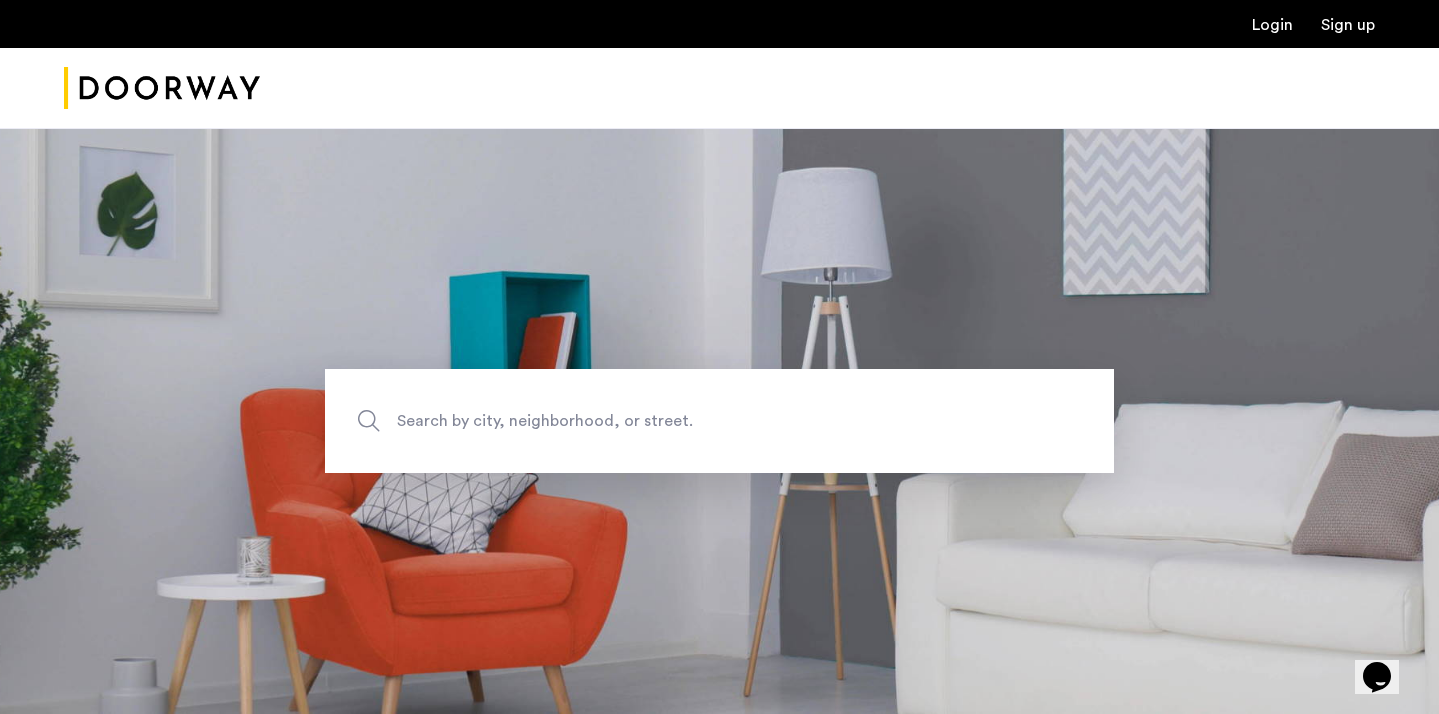 click on "Login" at bounding box center [1272, 25] 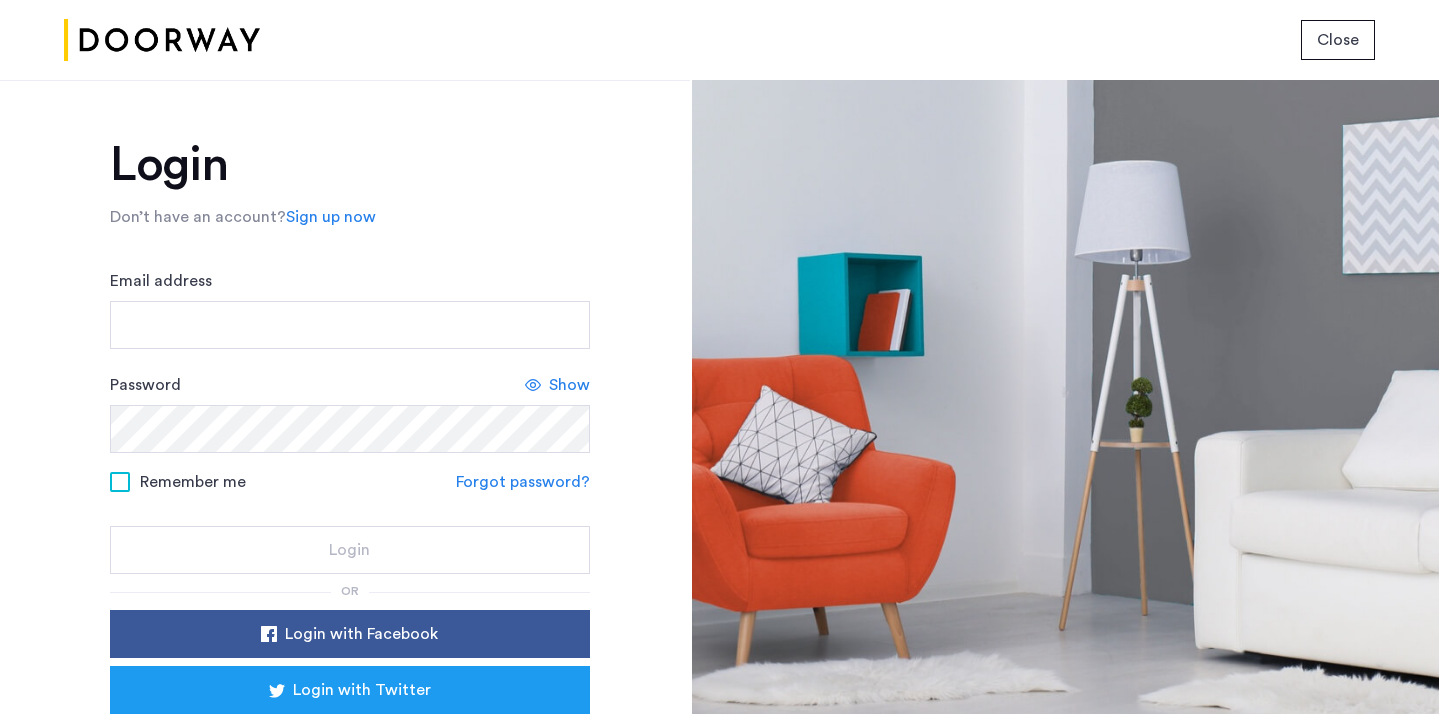 click on "Password Show" 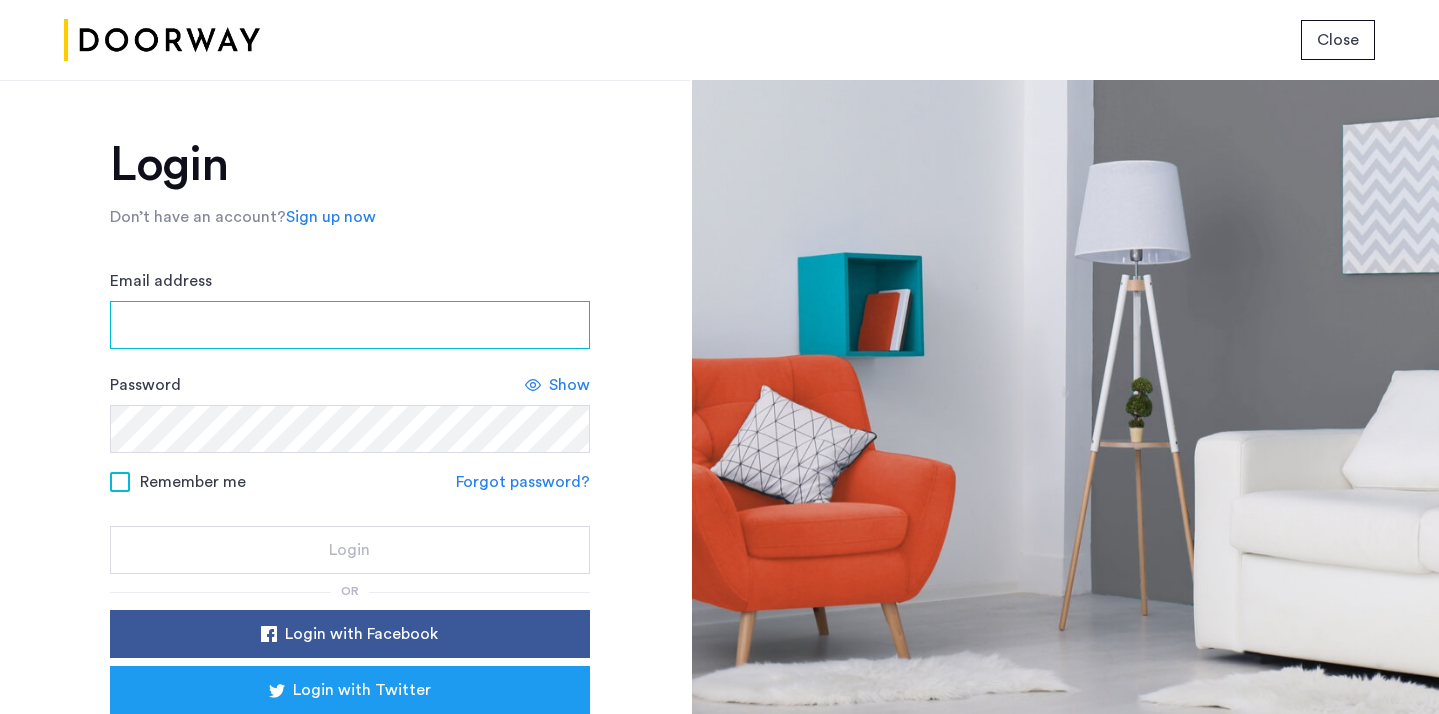 click on "Email address" at bounding box center [350, 325] 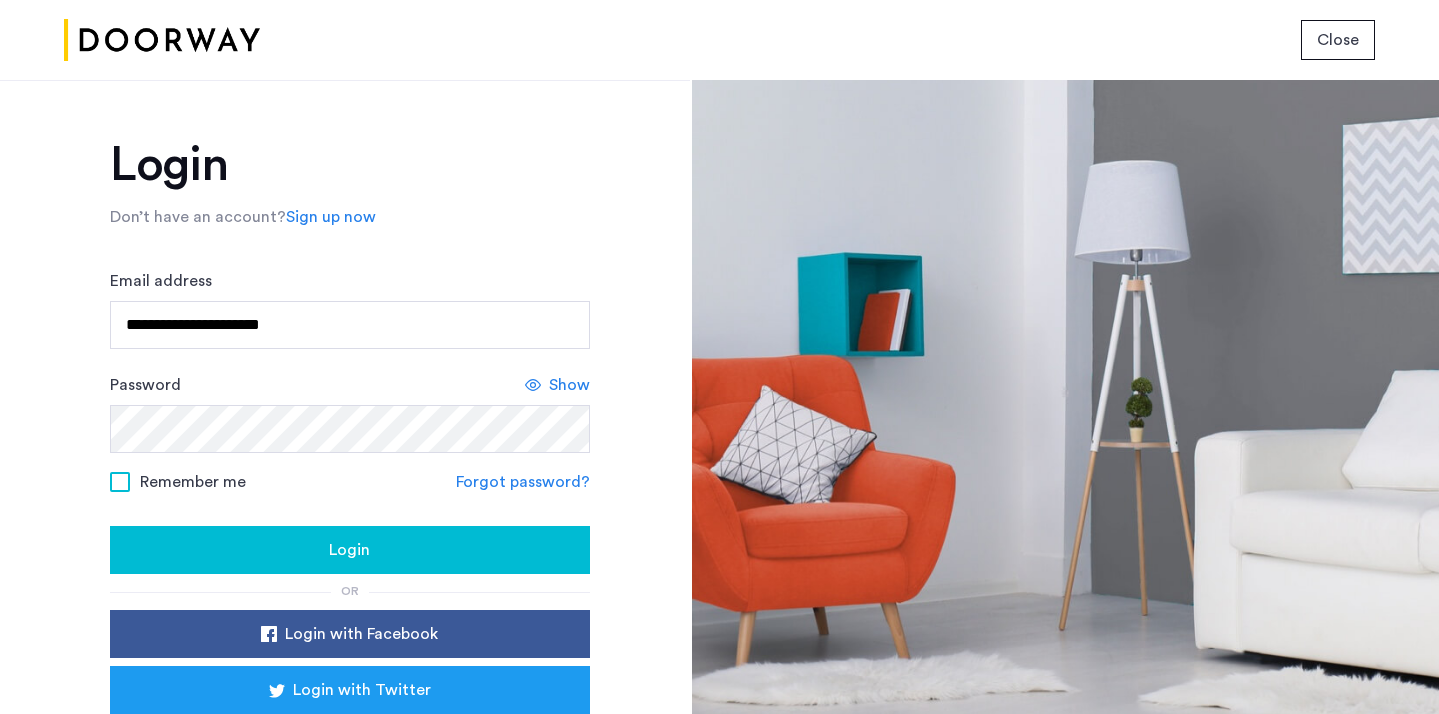 click 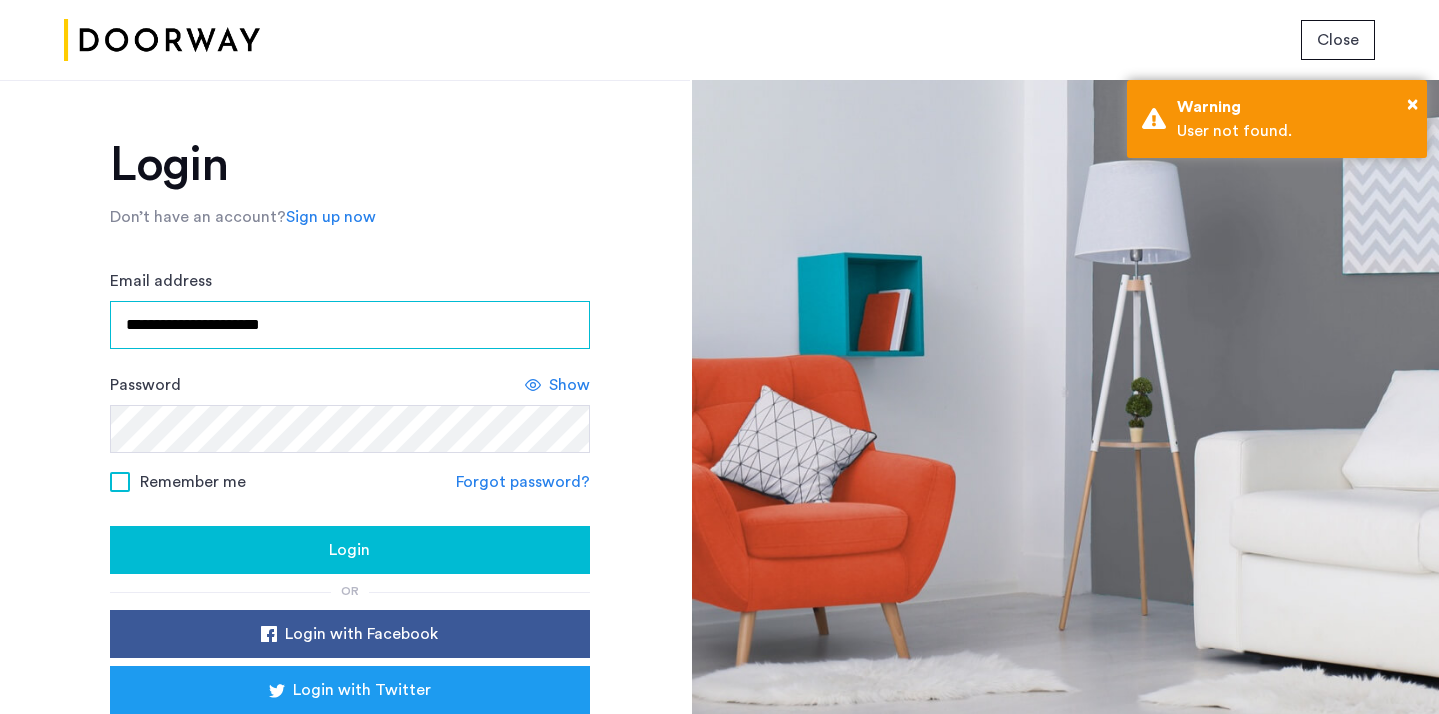 click on "**********" at bounding box center [350, 325] 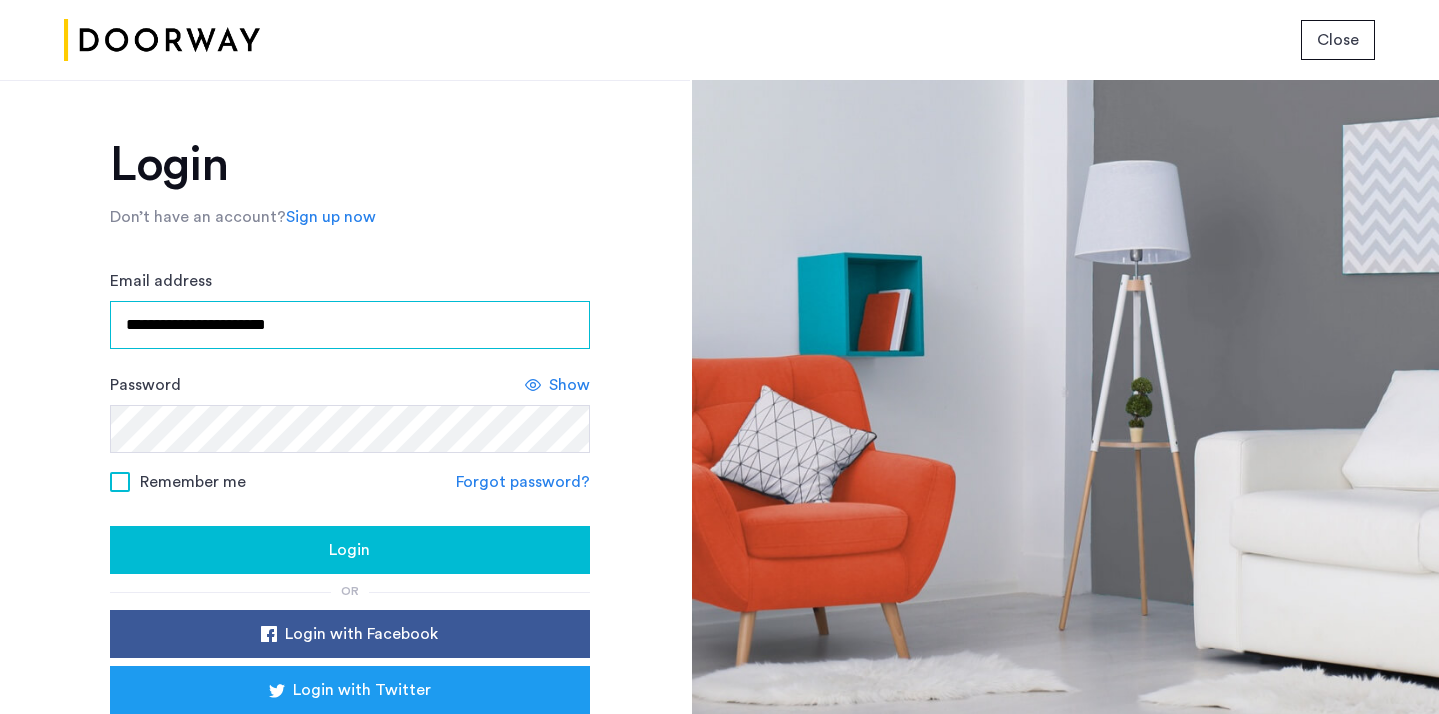 type on "**********" 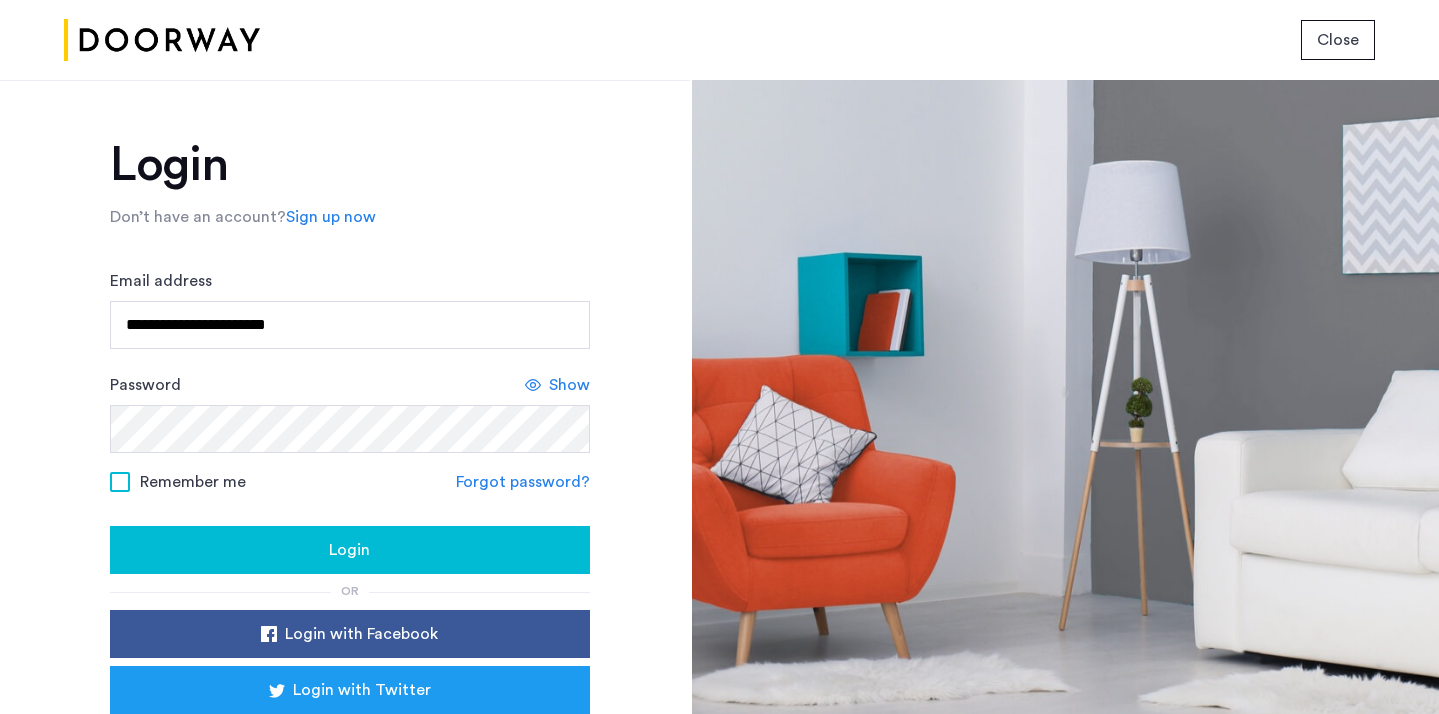 click on "Login" 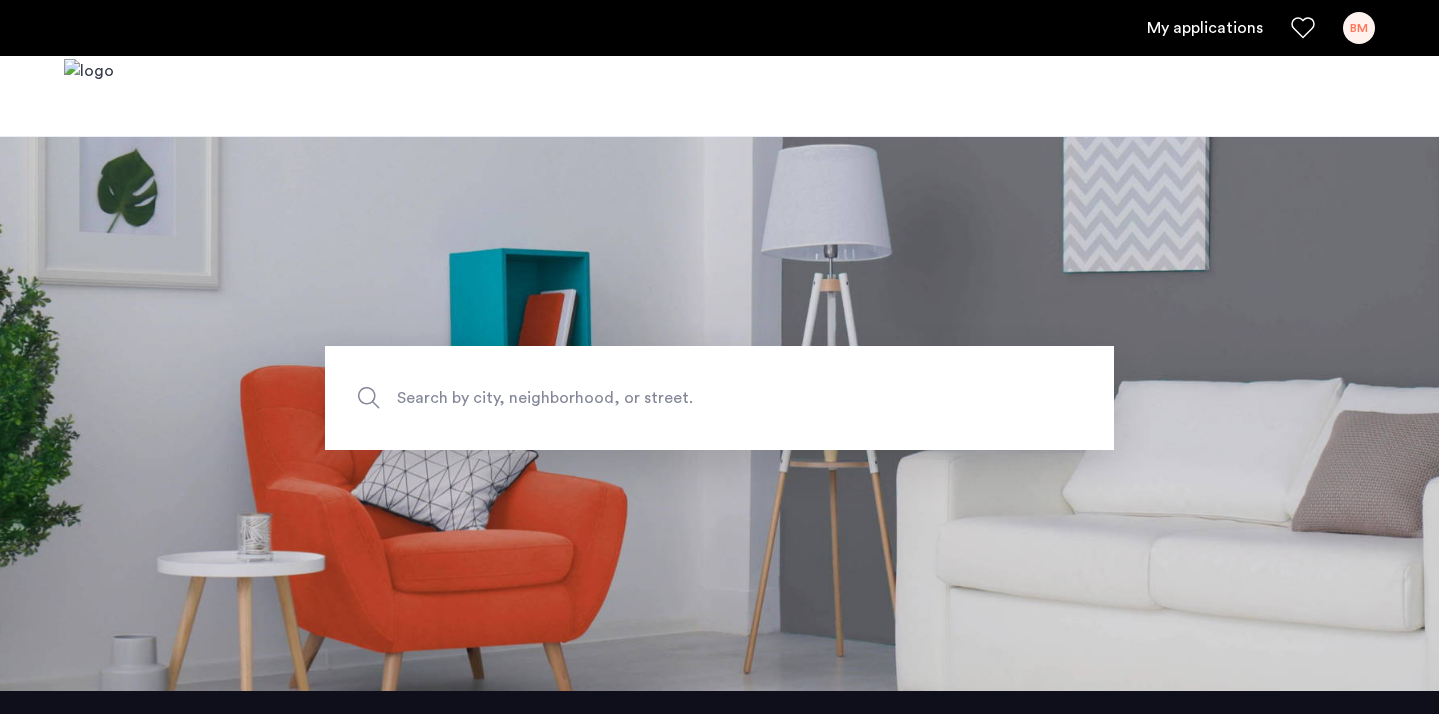 scroll, scrollTop: 32, scrollLeft: 0, axis: vertical 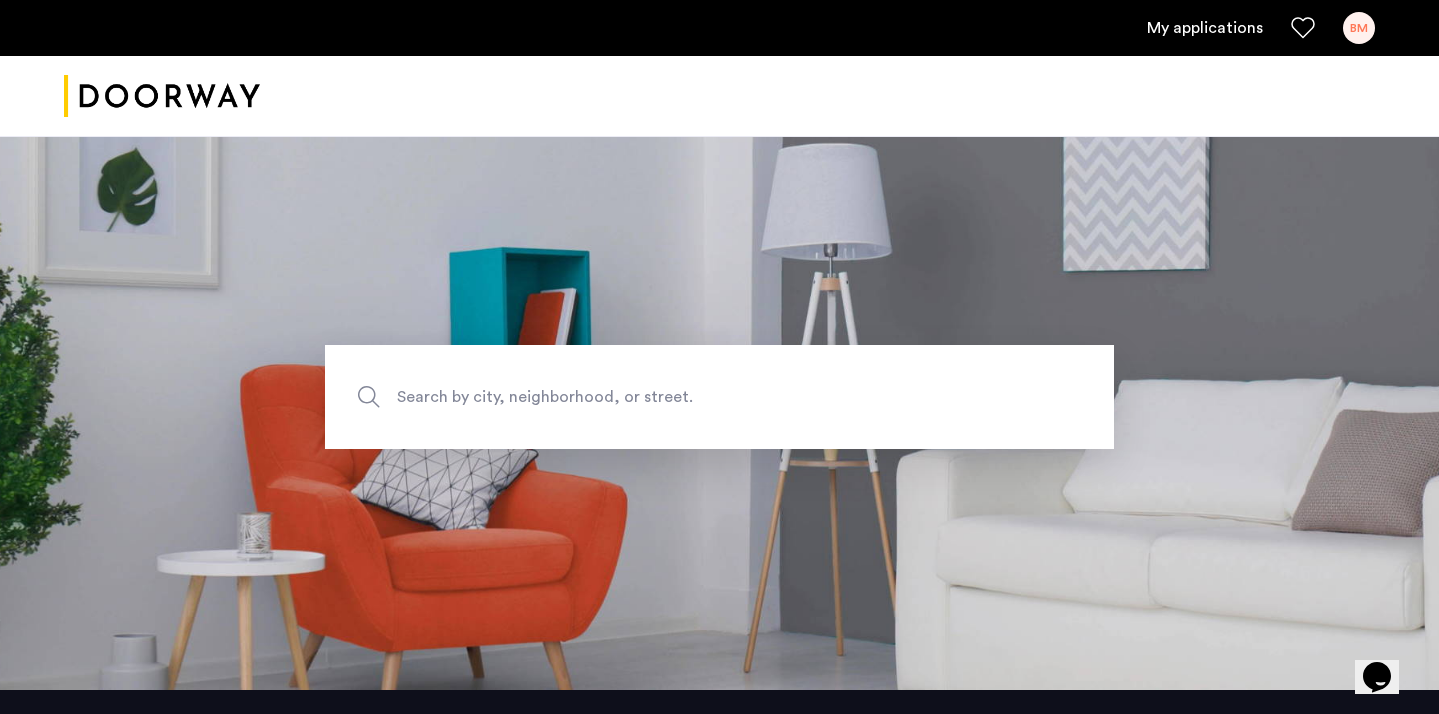 click on "My applications" at bounding box center [1205, 28] 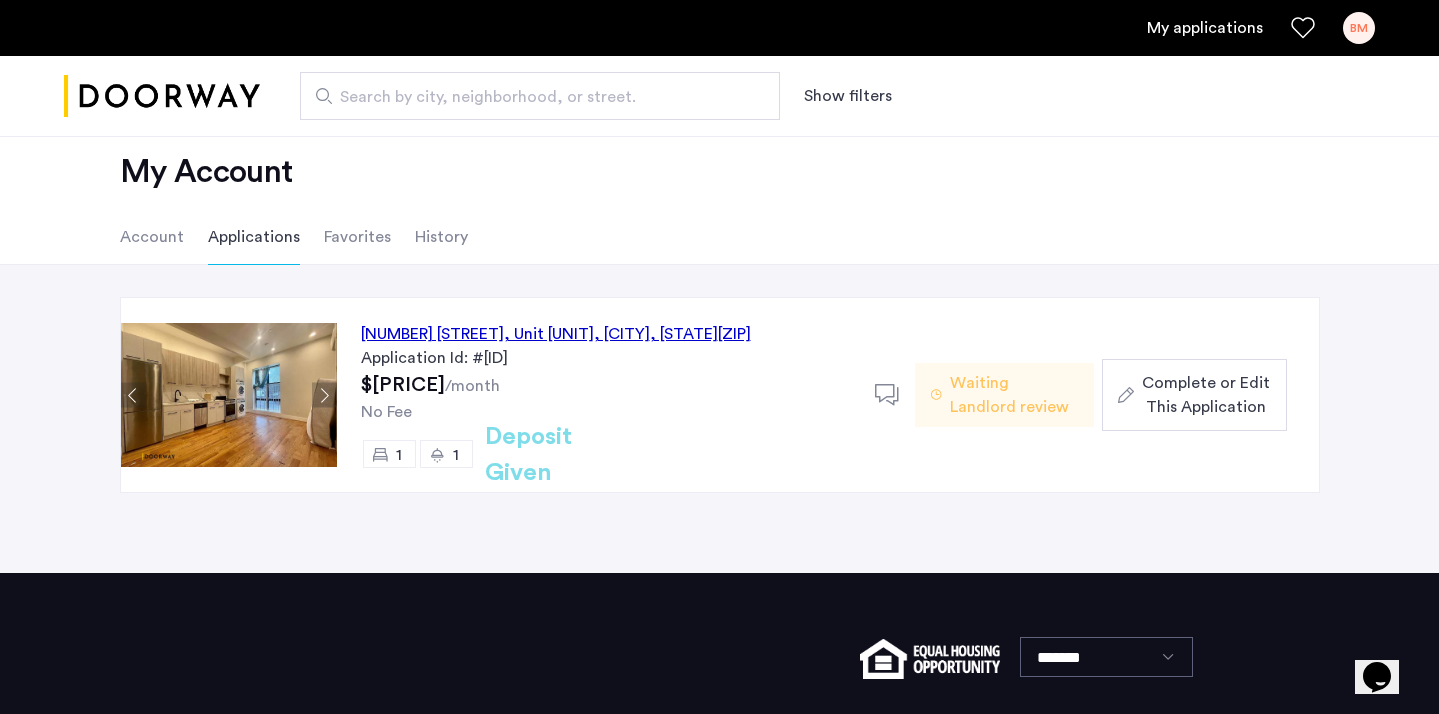 scroll, scrollTop: 0, scrollLeft: 0, axis: both 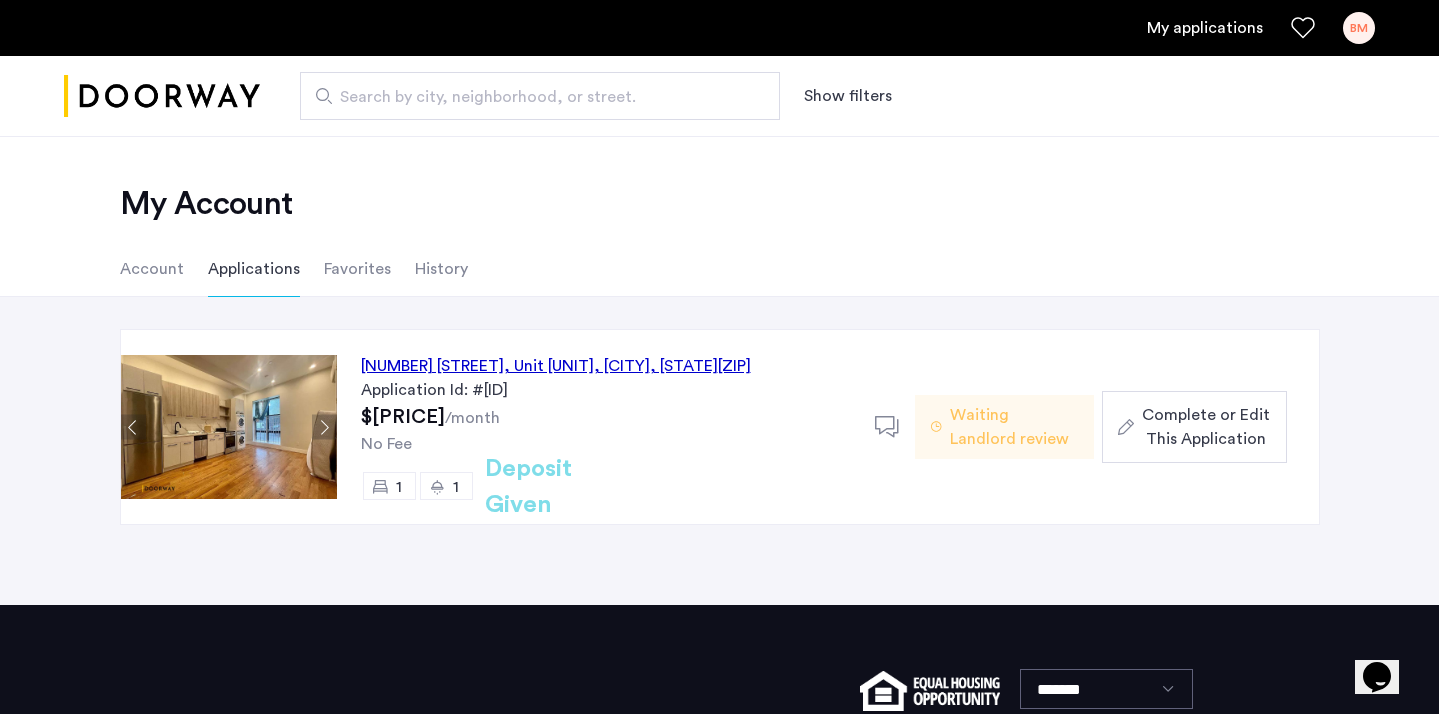 click on "Complete or Edit This Application" 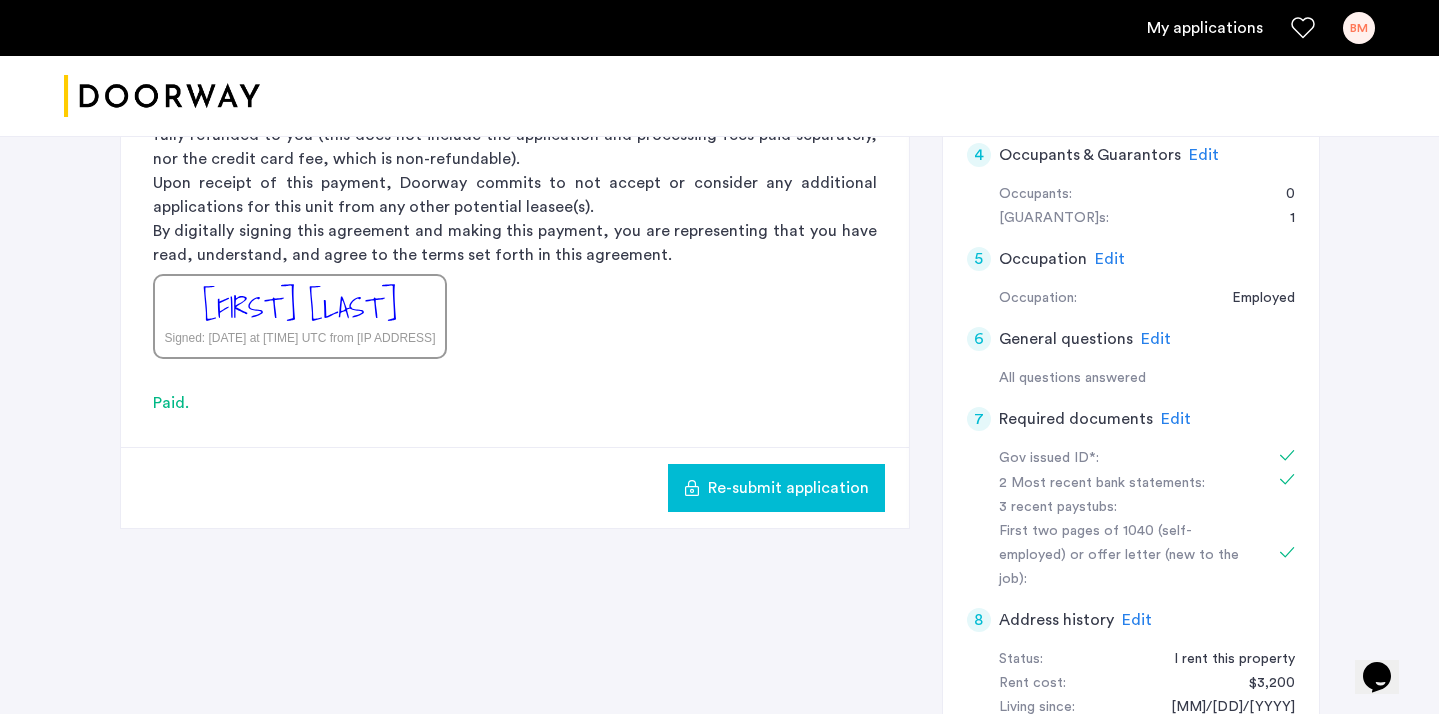 scroll, scrollTop: 612, scrollLeft: 0, axis: vertical 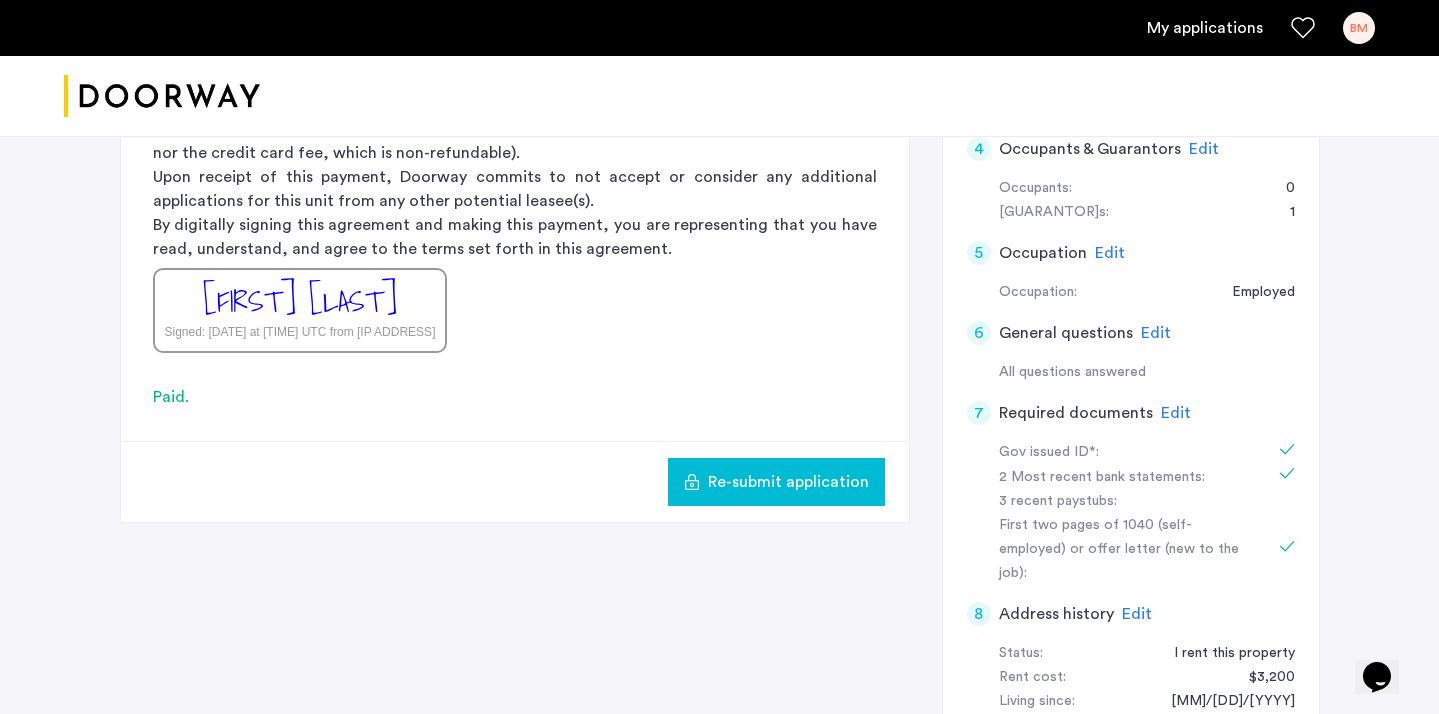 click on "Edit" 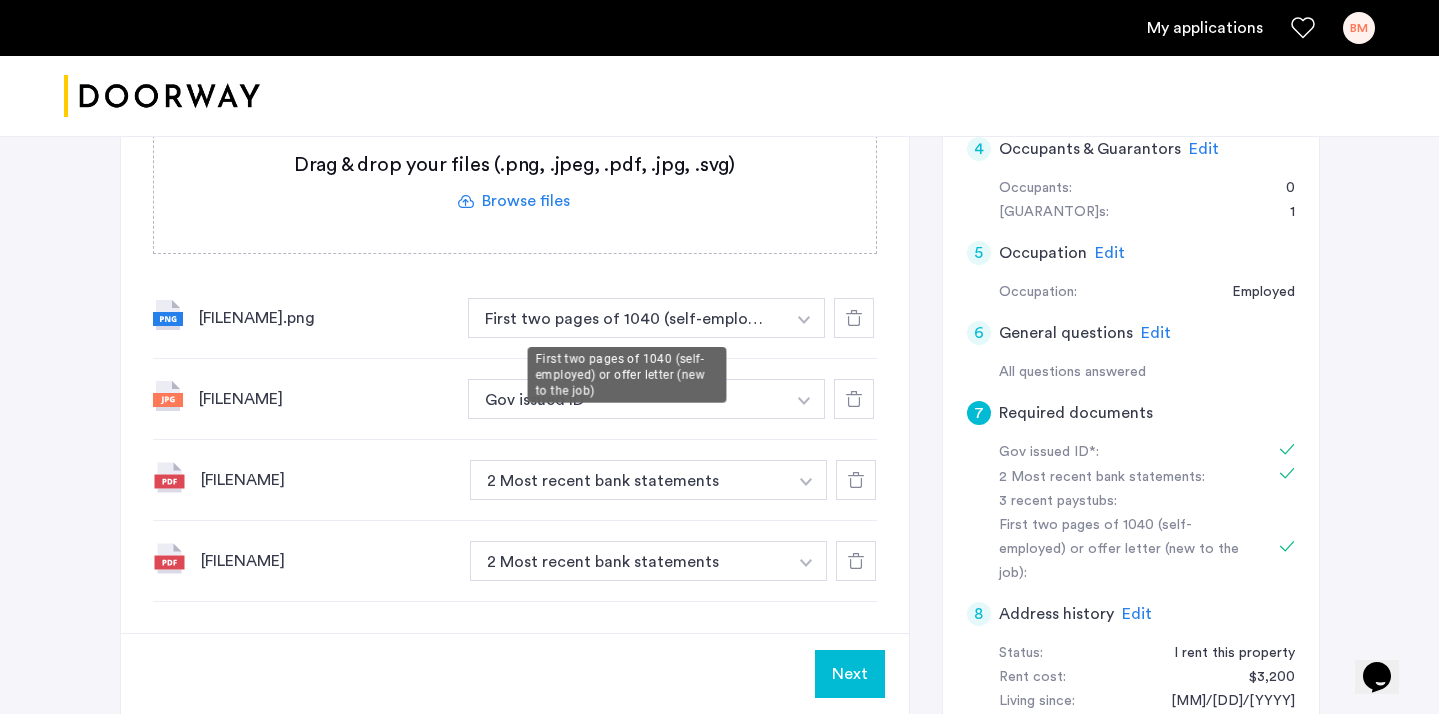 click on "First two pages of 1040 (self-employed) or offer letter (new to the job)" at bounding box center (627, 318) 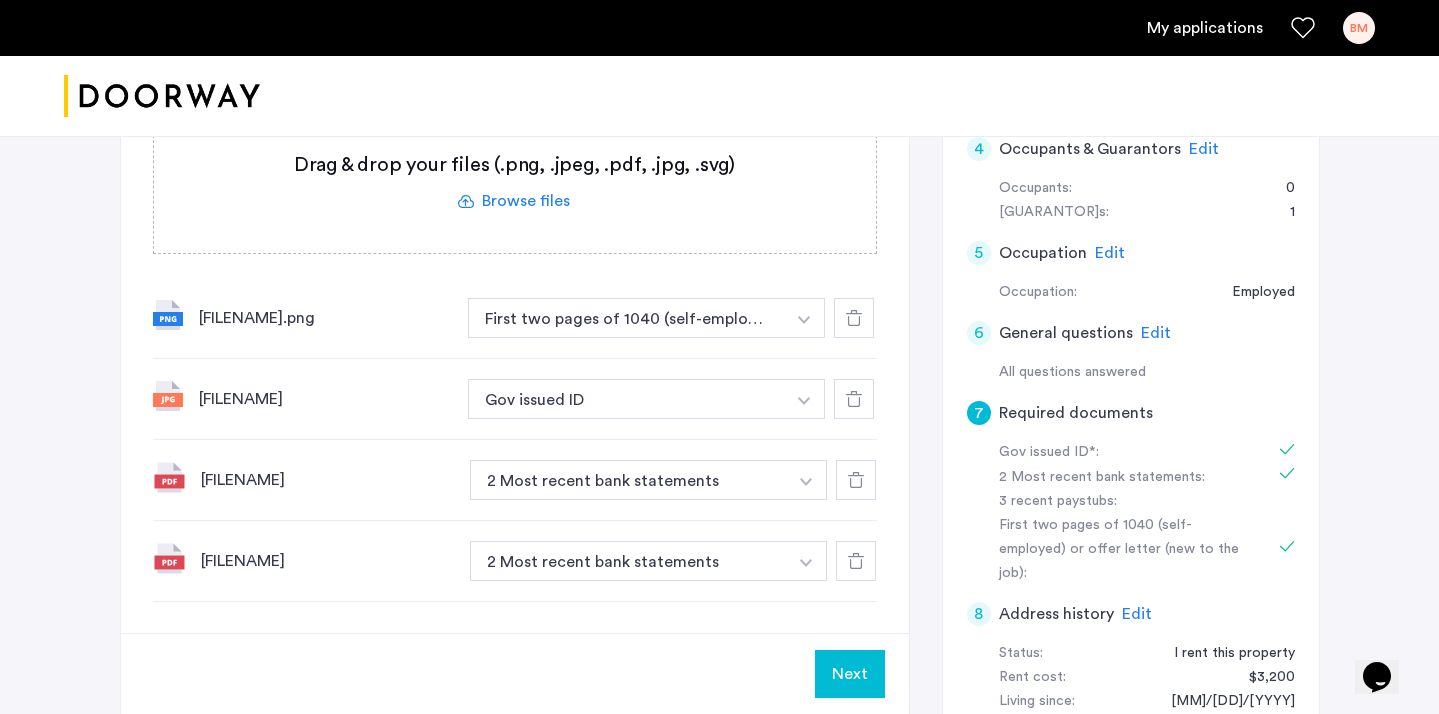 click 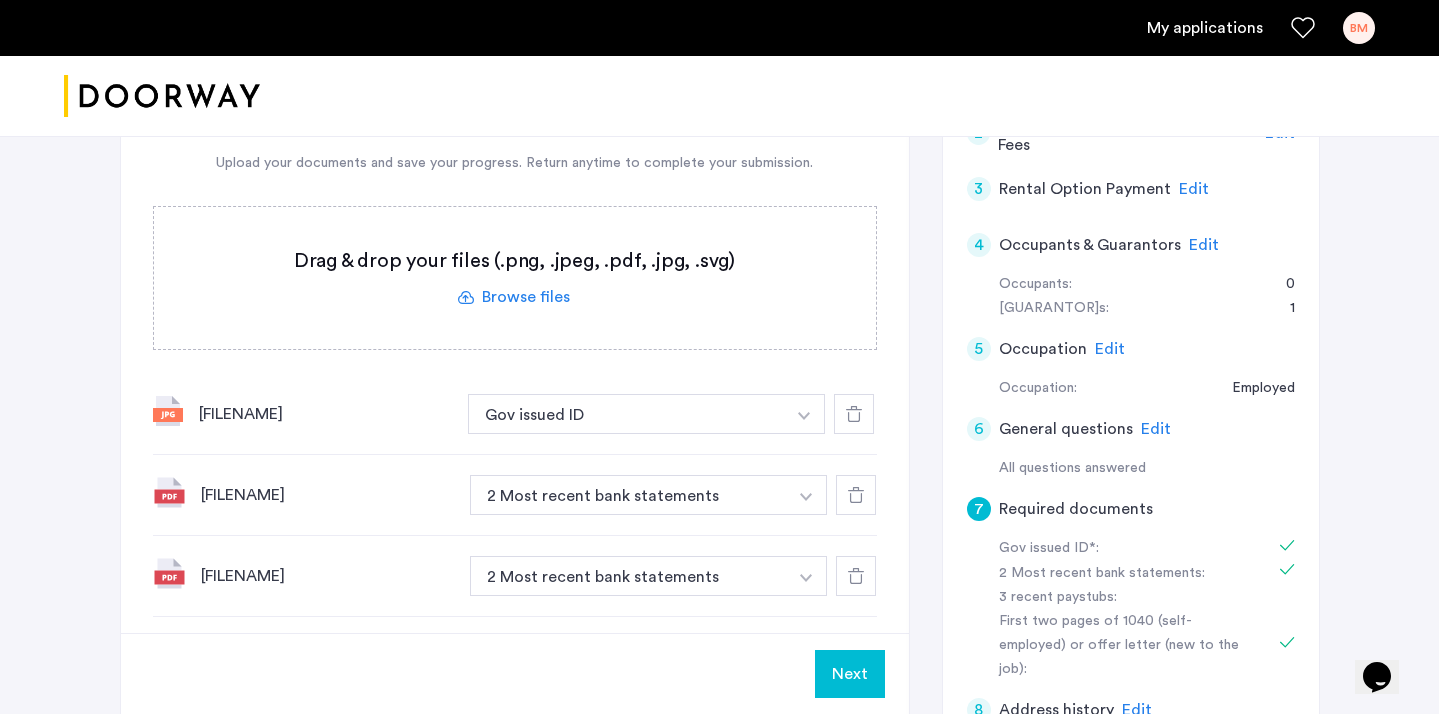 scroll, scrollTop: 460, scrollLeft: 0, axis: vertical 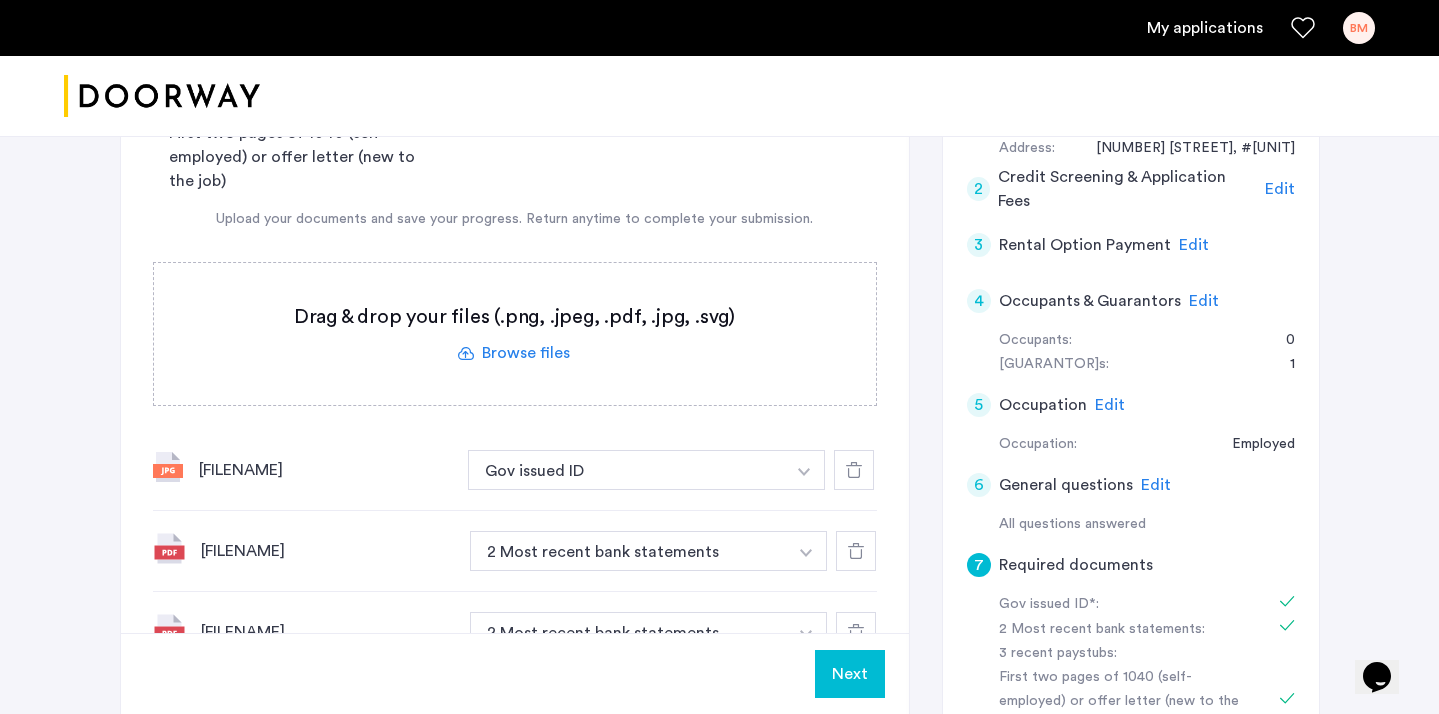 click 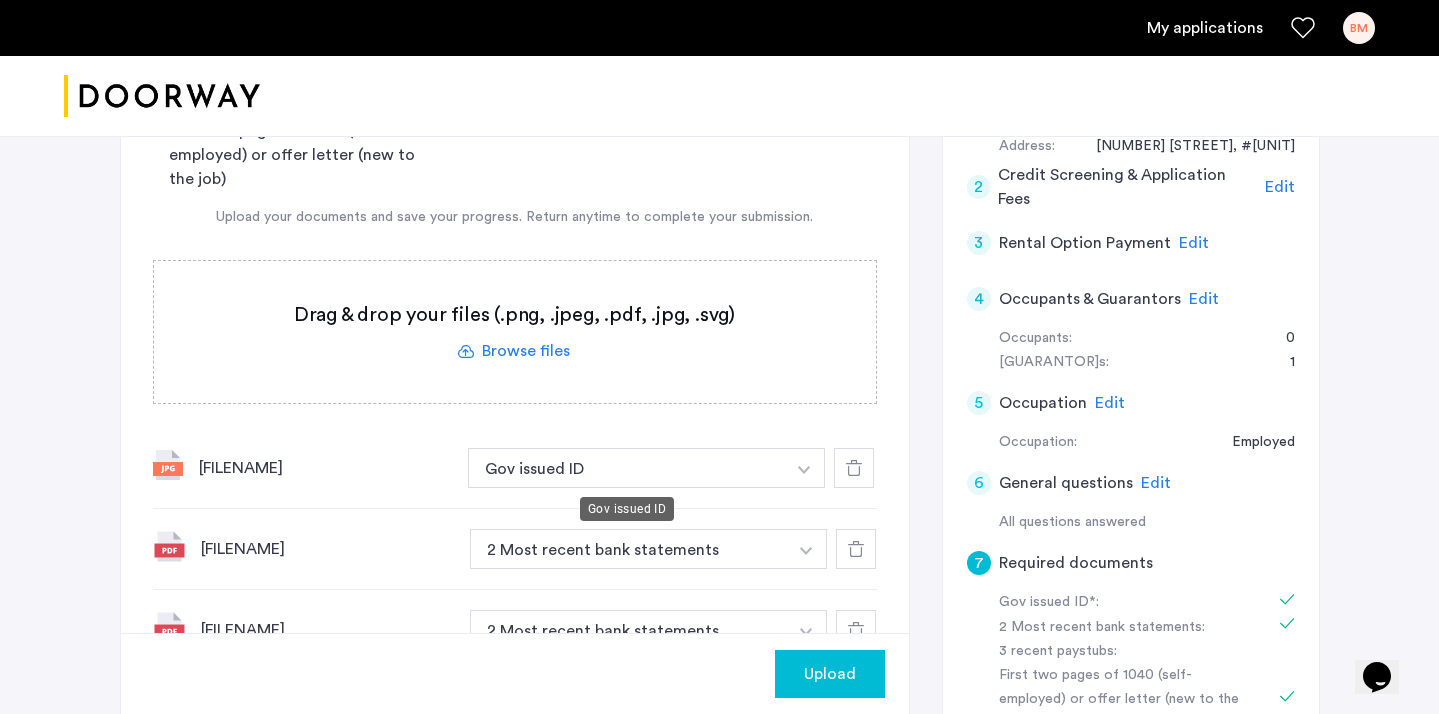 scroll, scrollTop: 463, scrollLeft: 0, axis: vertical 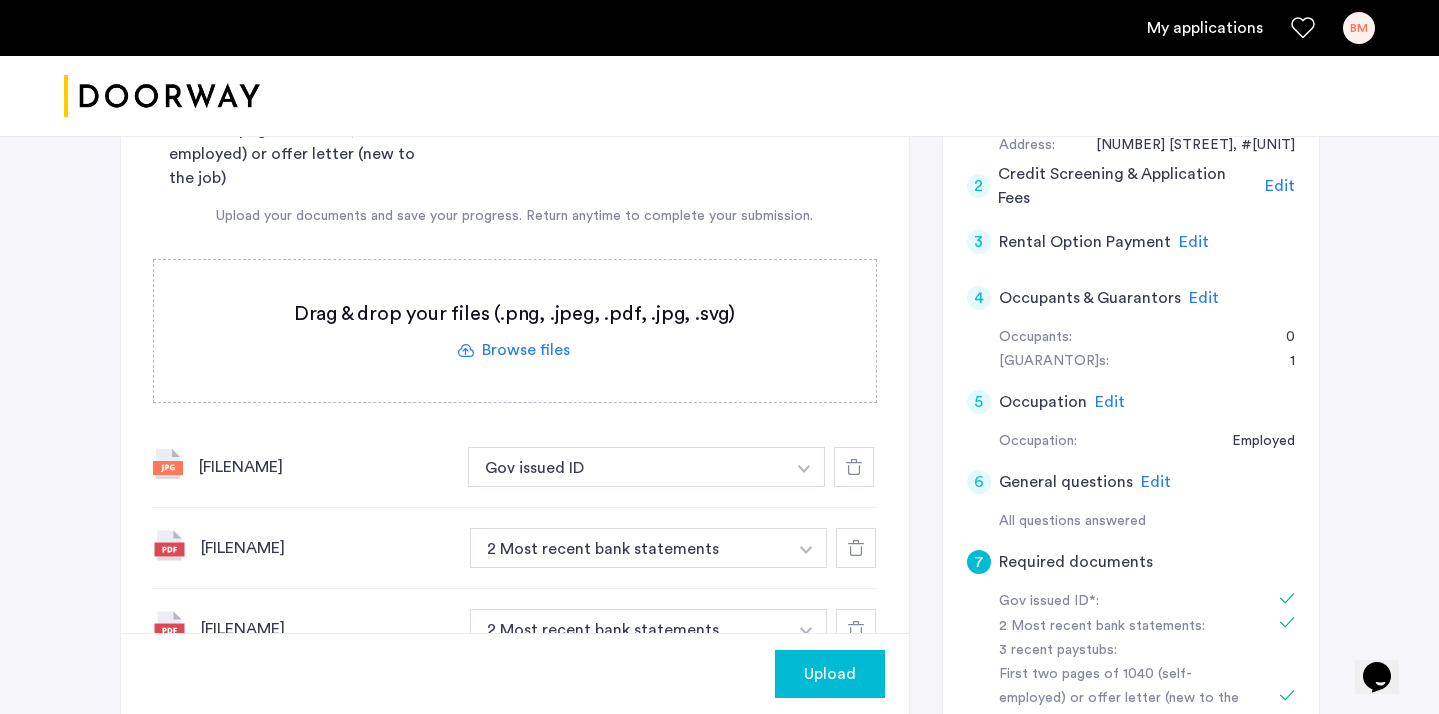 click on "Upload" 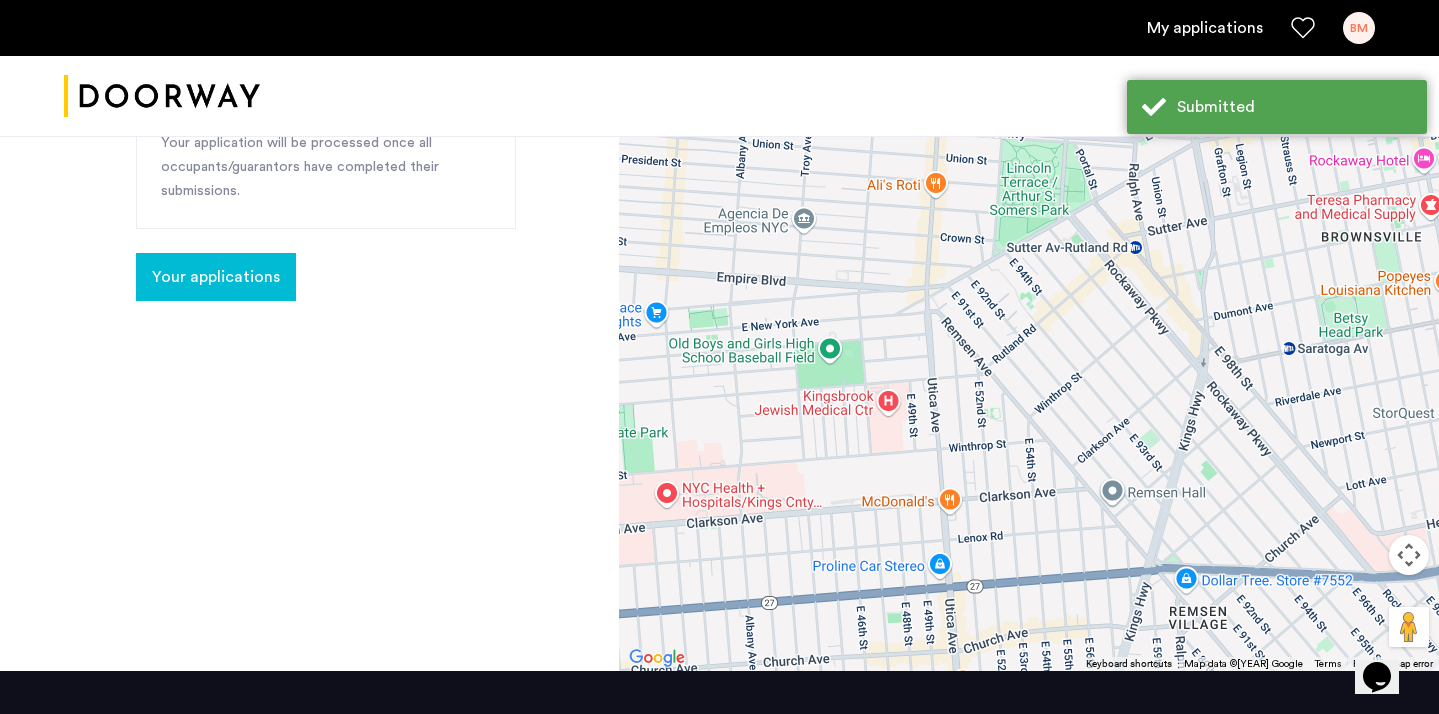 scroll, scrollTop: 640, scrollLeft: 0, axis: vertical 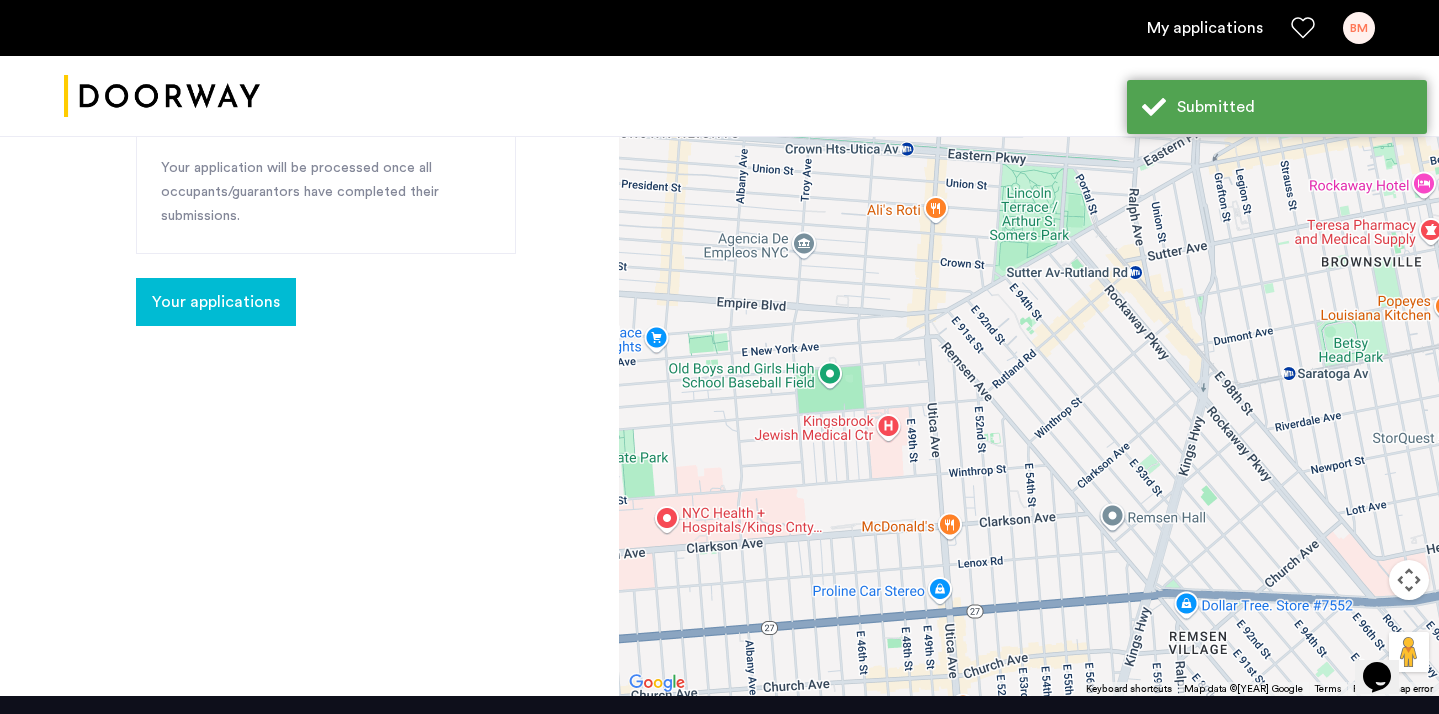 click on "Your applications" 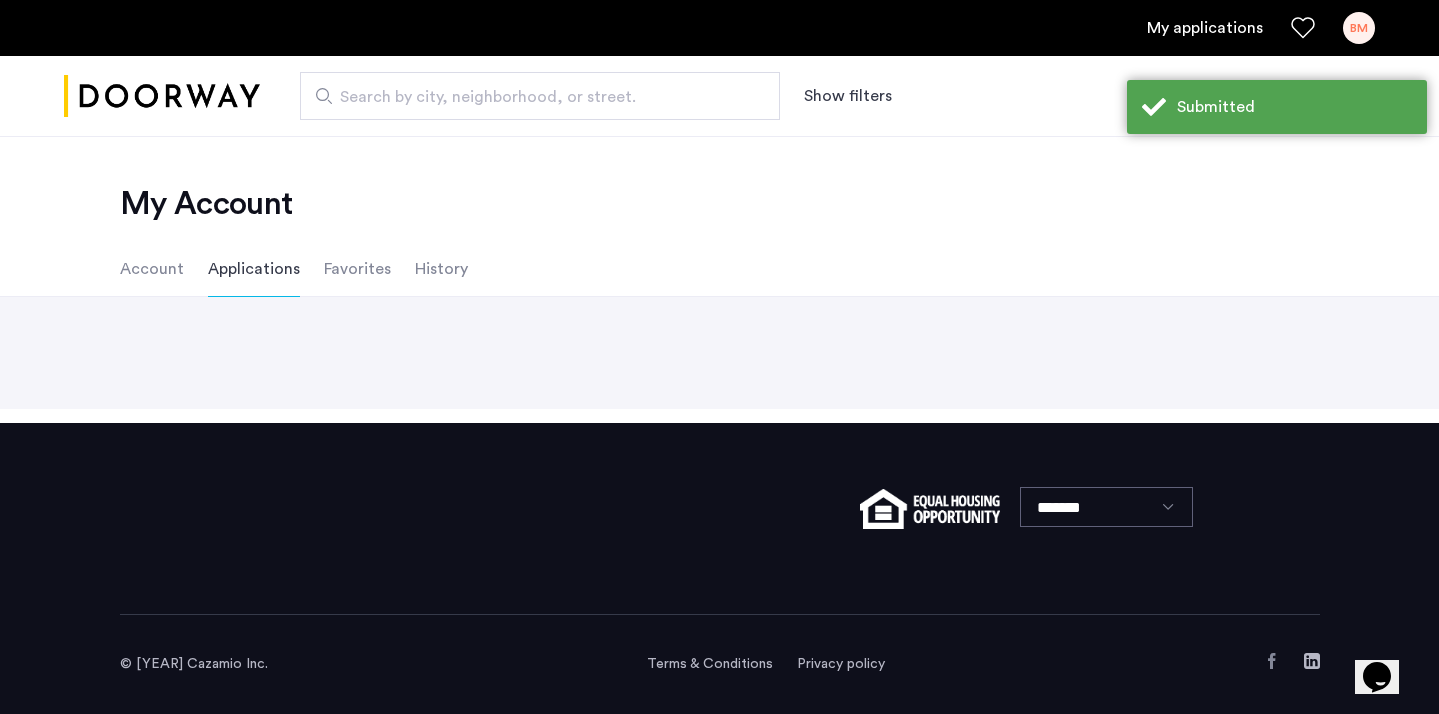scroll, scrollTop: 0, scrollLeft: 0, axis: both 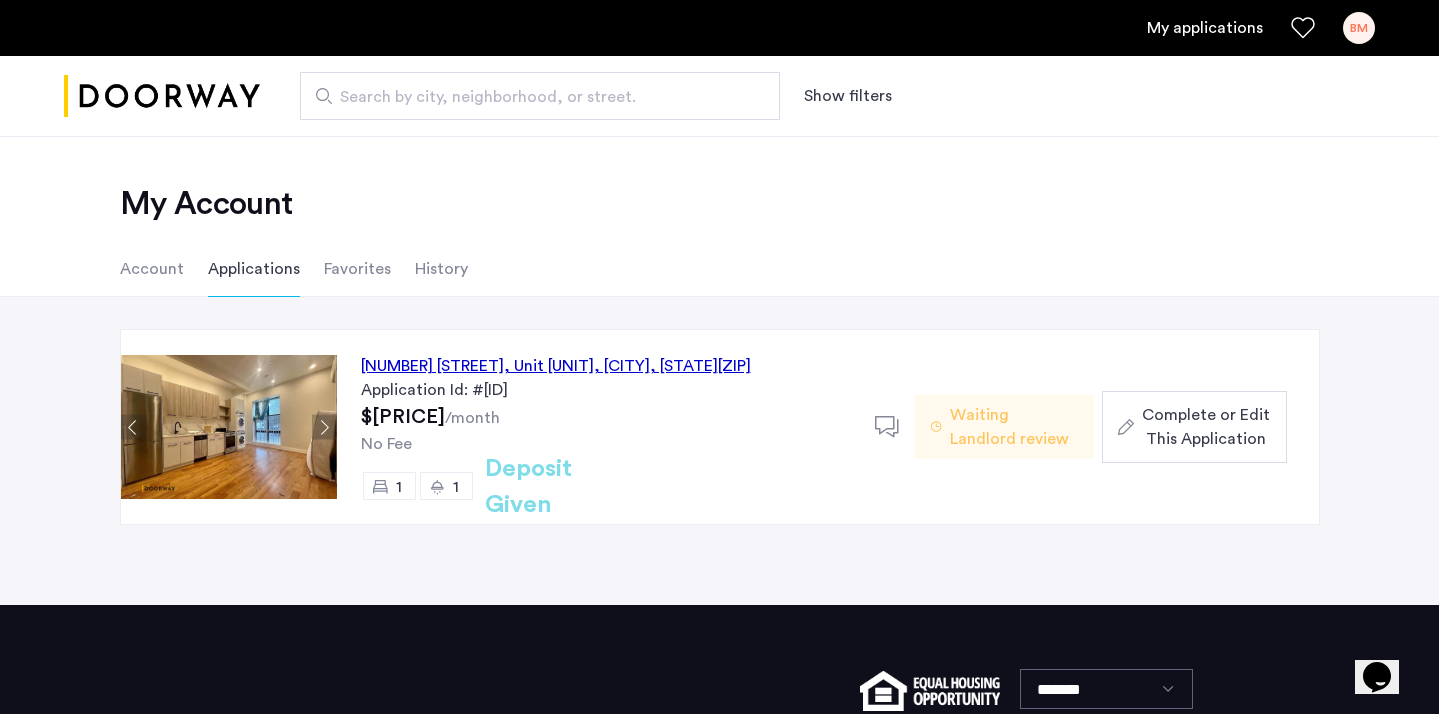 click on "Complete or Edit This Application" 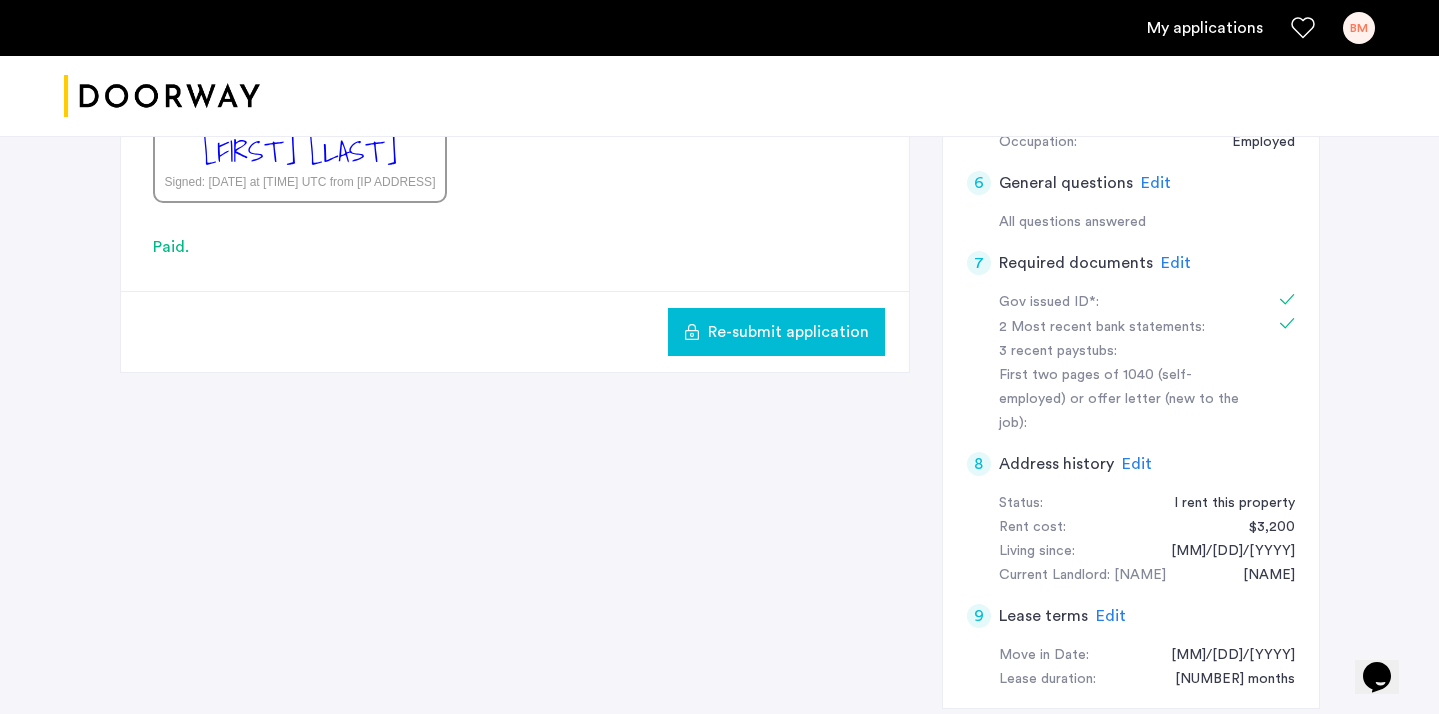 scroll, scrollTop: 802, scrollLeft: 0, axis: vertical 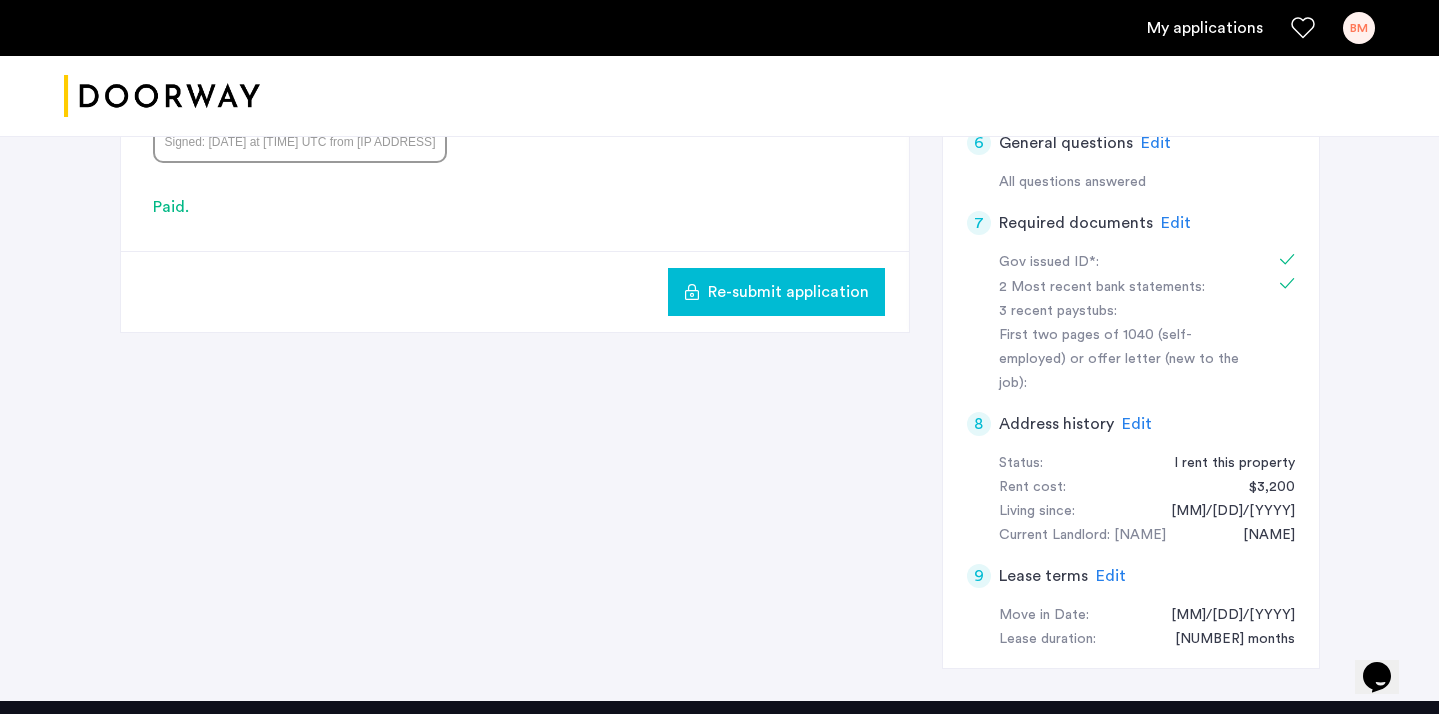 click on "Edit" 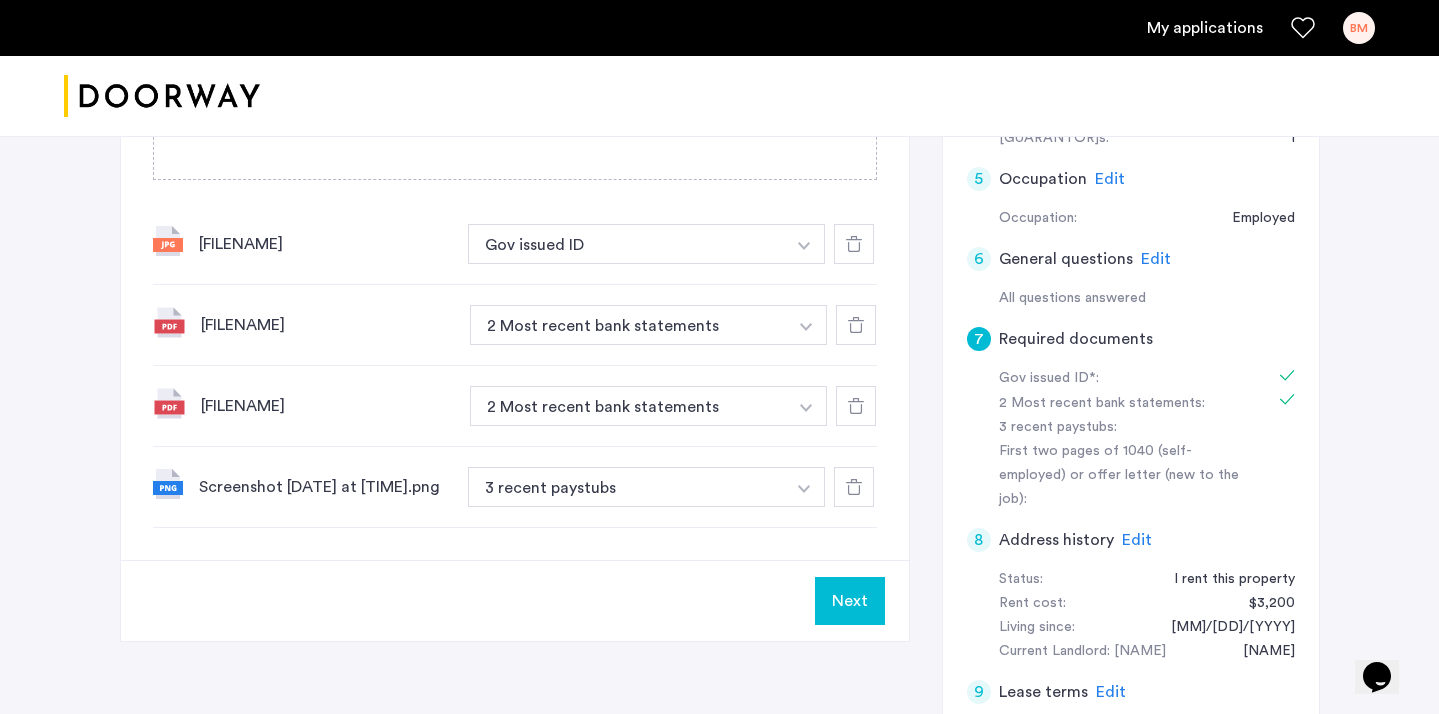scroll, scrollTop: 639, scrollLeft: 0, axis: vertical 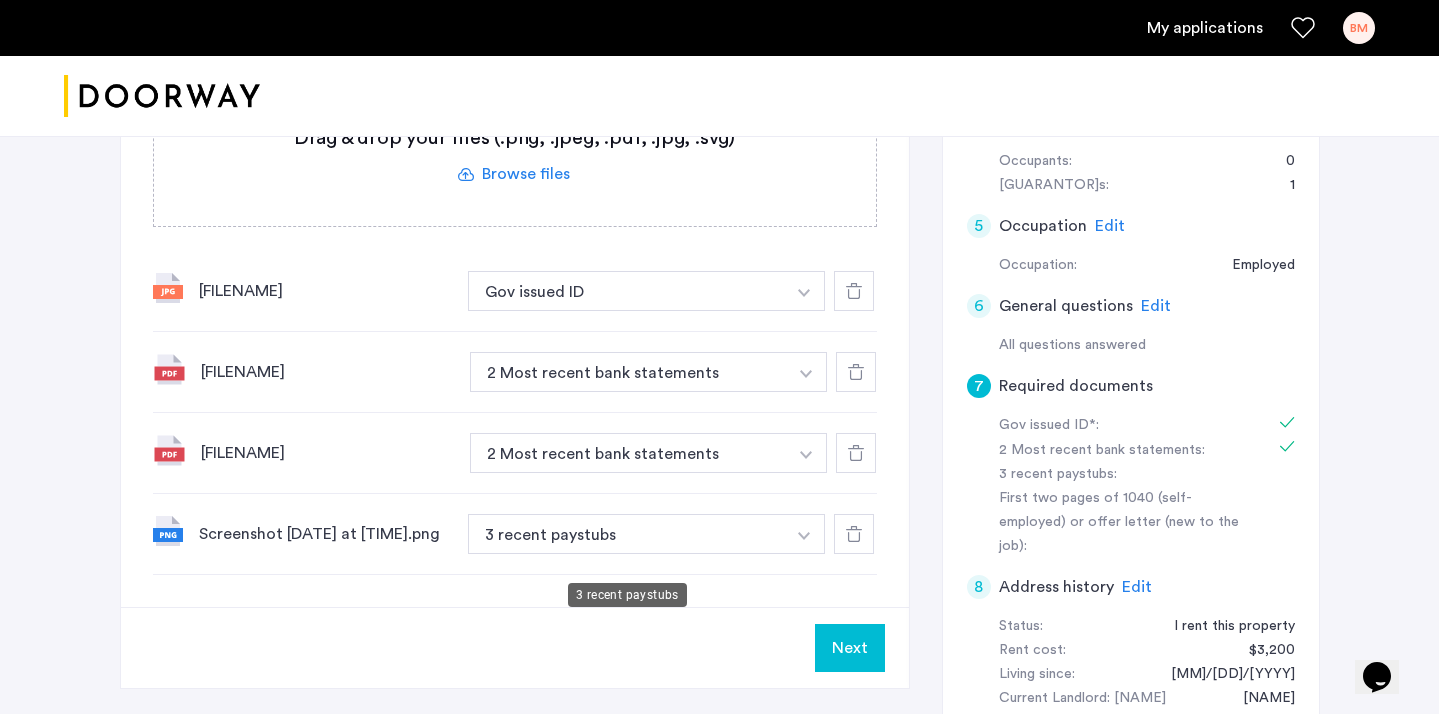 click on "3 recent paystubs" at bounding box center [627, 534] 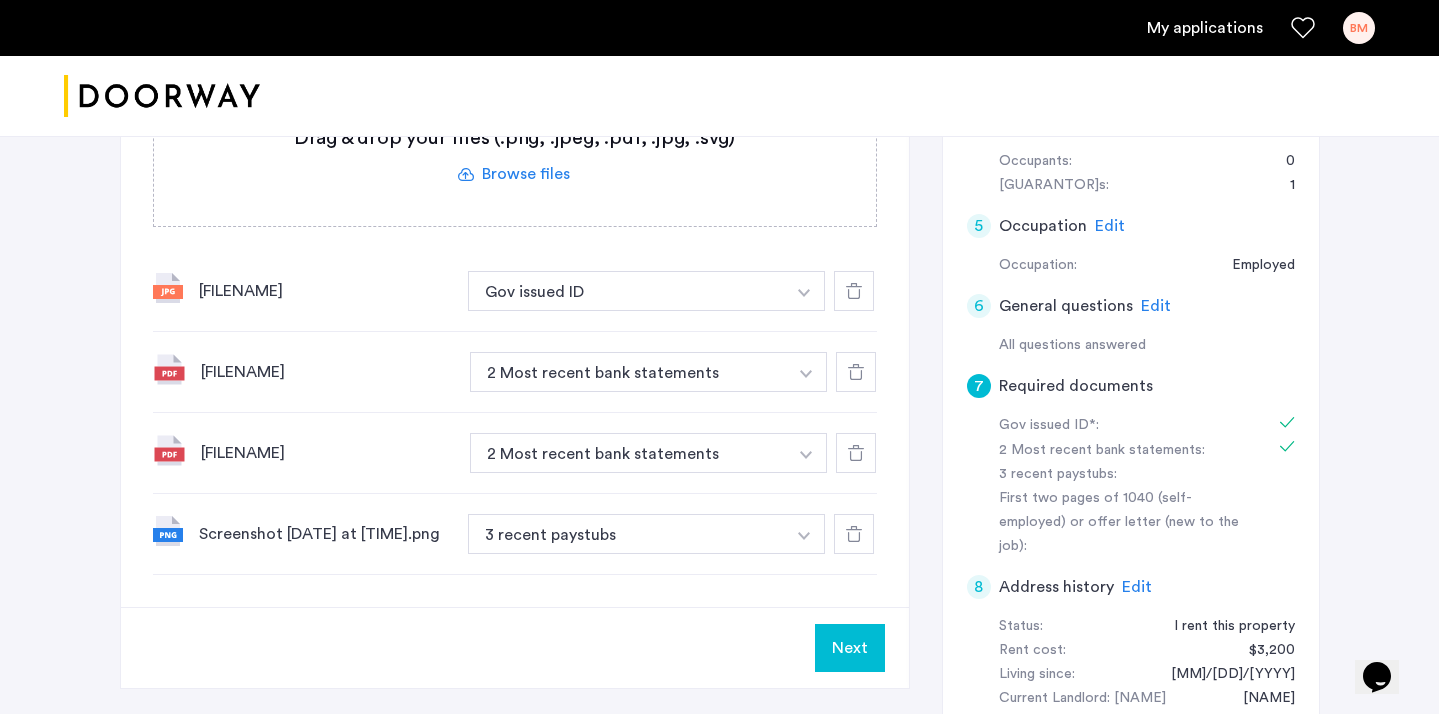 click at bounding box center [804, 291] 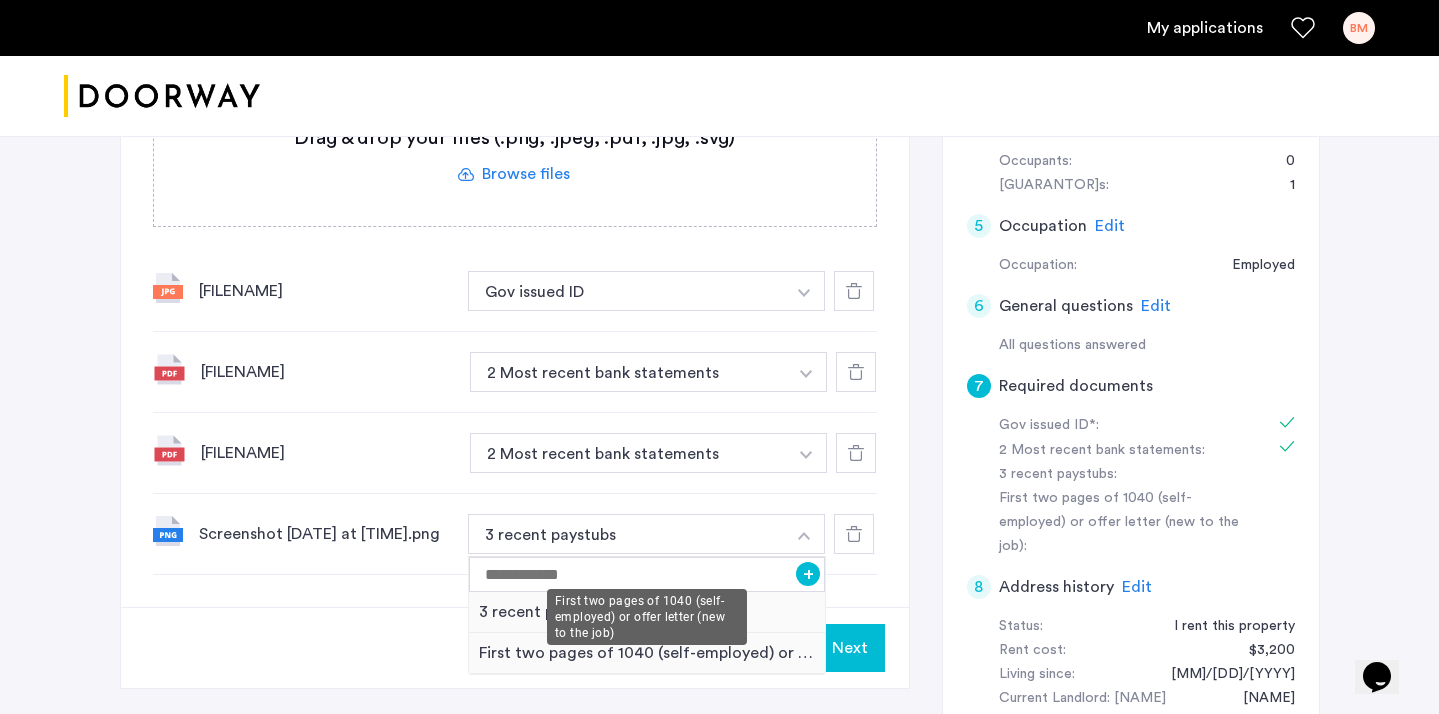 click on "First two pages of 1040 (self-employed) or offer letter (new to the job)" at bounding box center (647, 653) 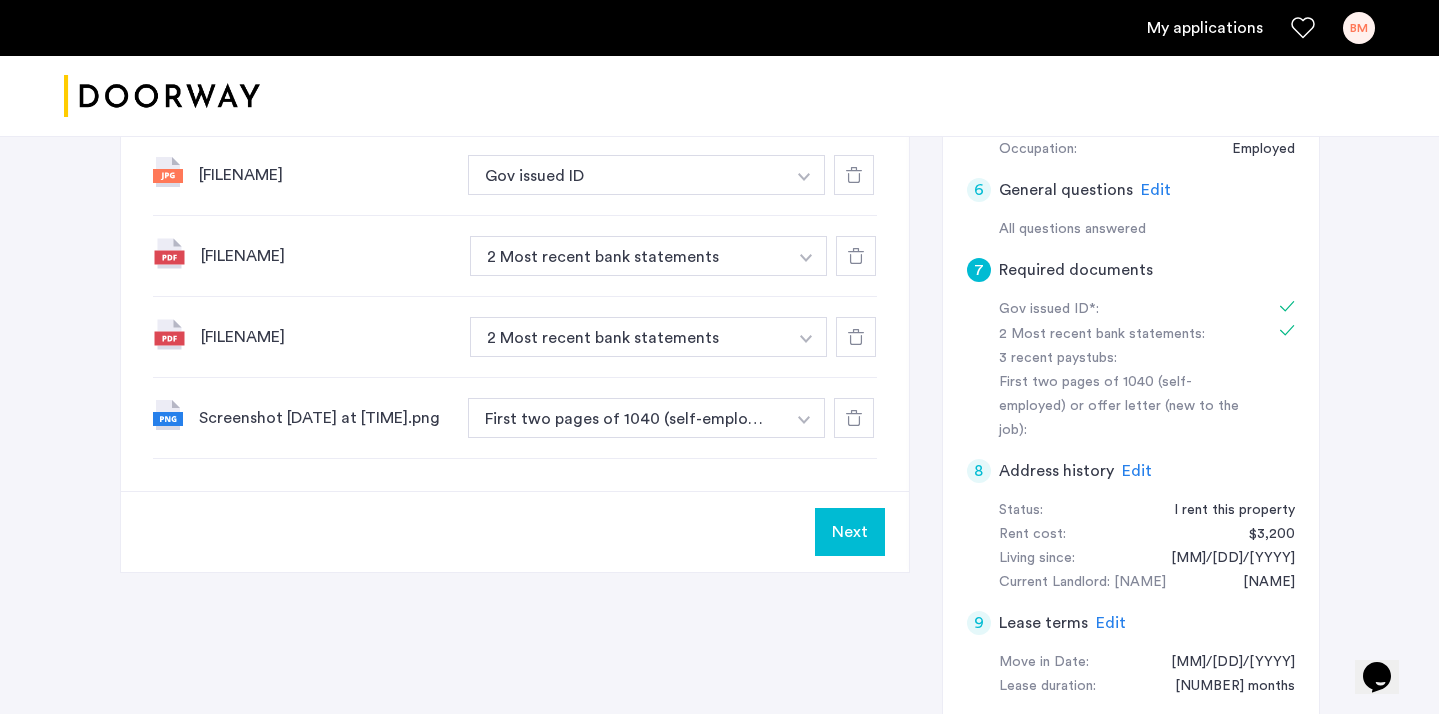 scroll, scrollTop: 774, scrollLeft: 0, axis: vertical 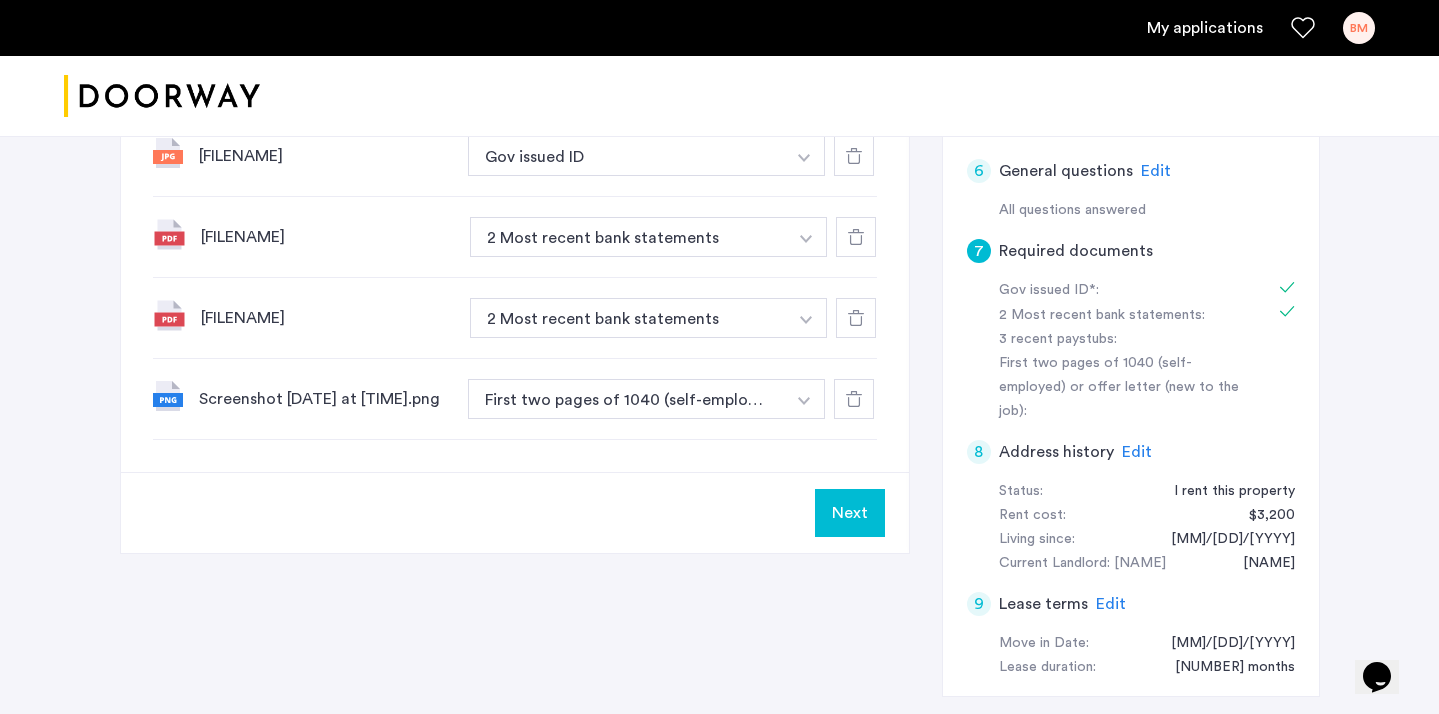 click on "Next" 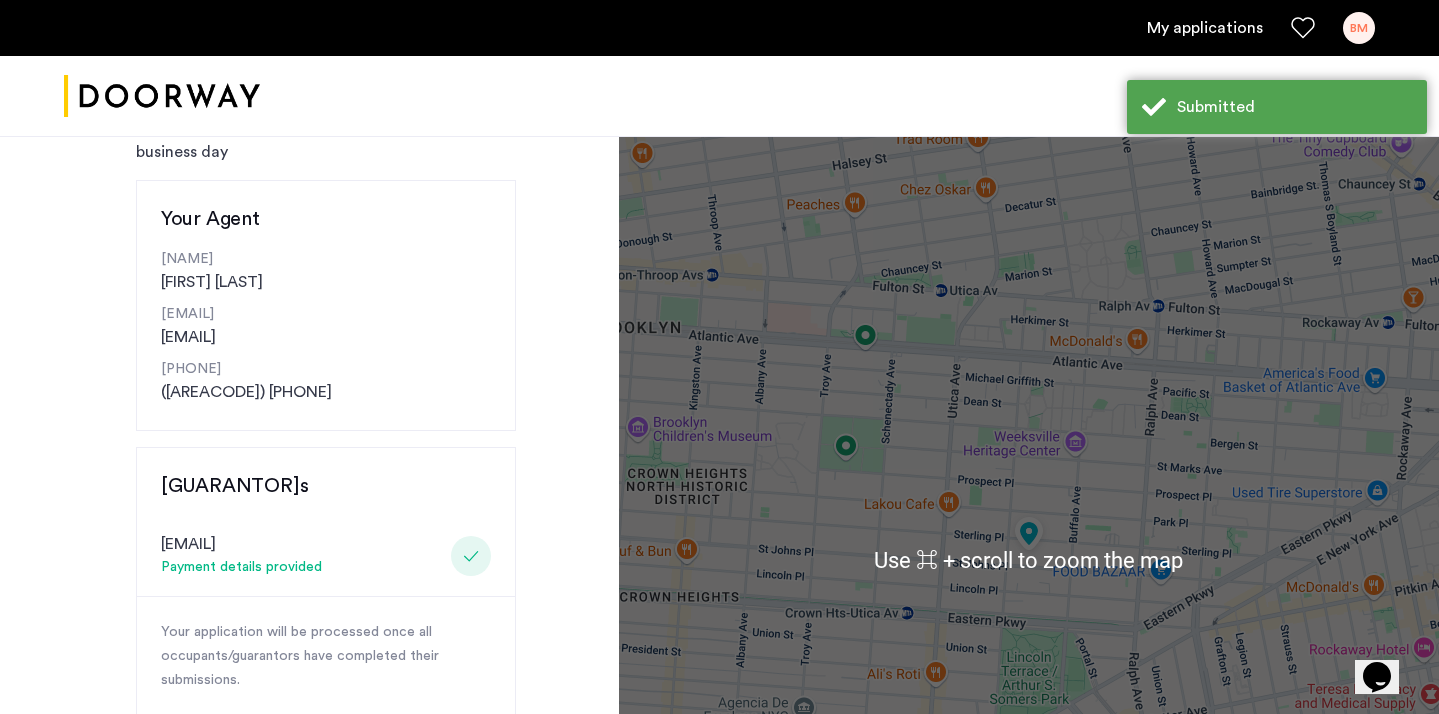 scroll, scrollTop: 545, scrollLeft: 0, axis: vertical 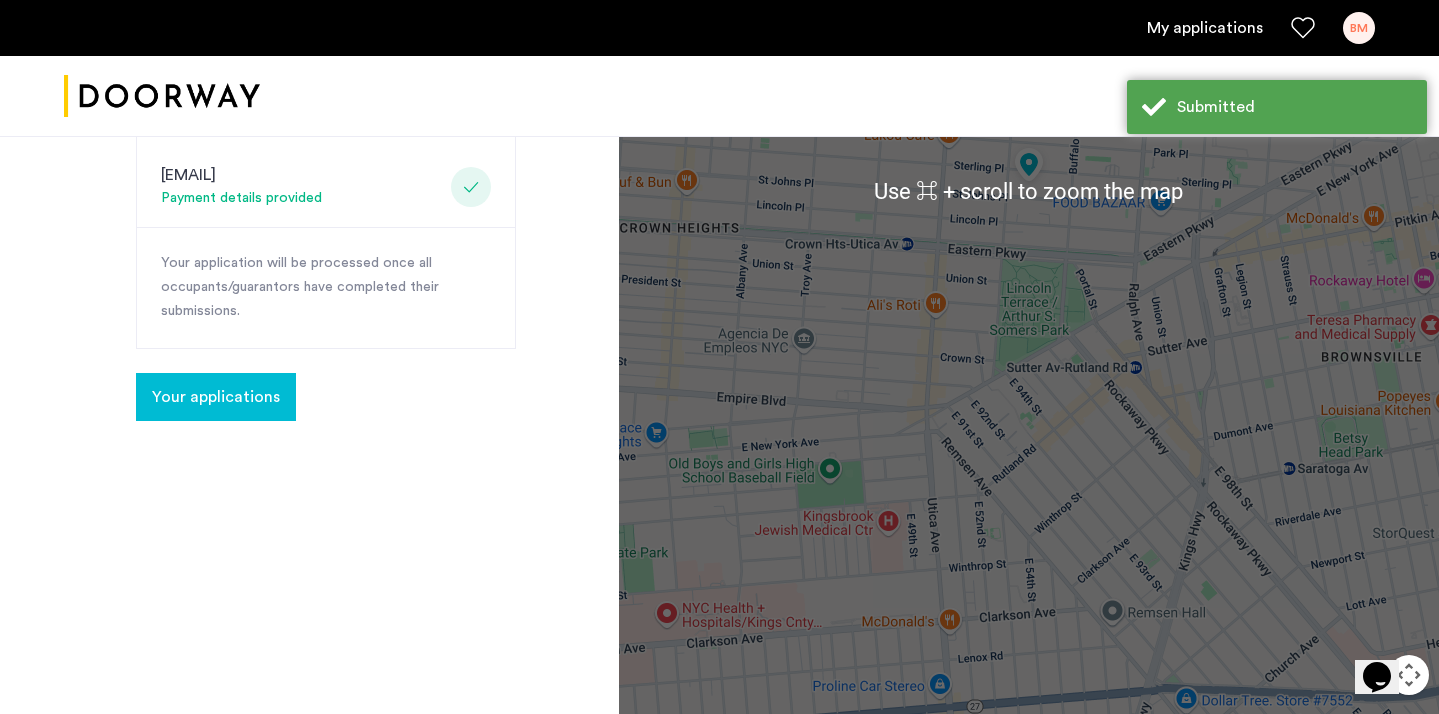 click on "Your applications" 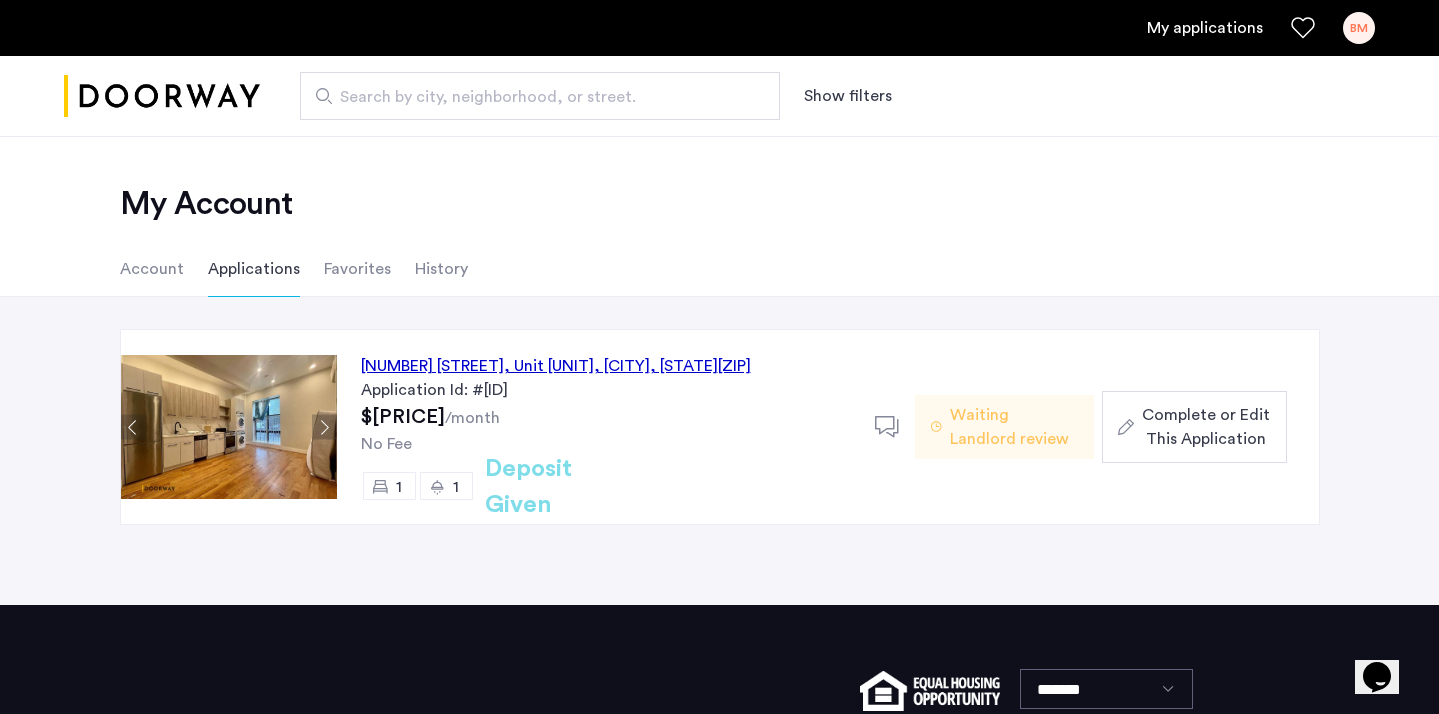 click on "Complete or Edit This Application" 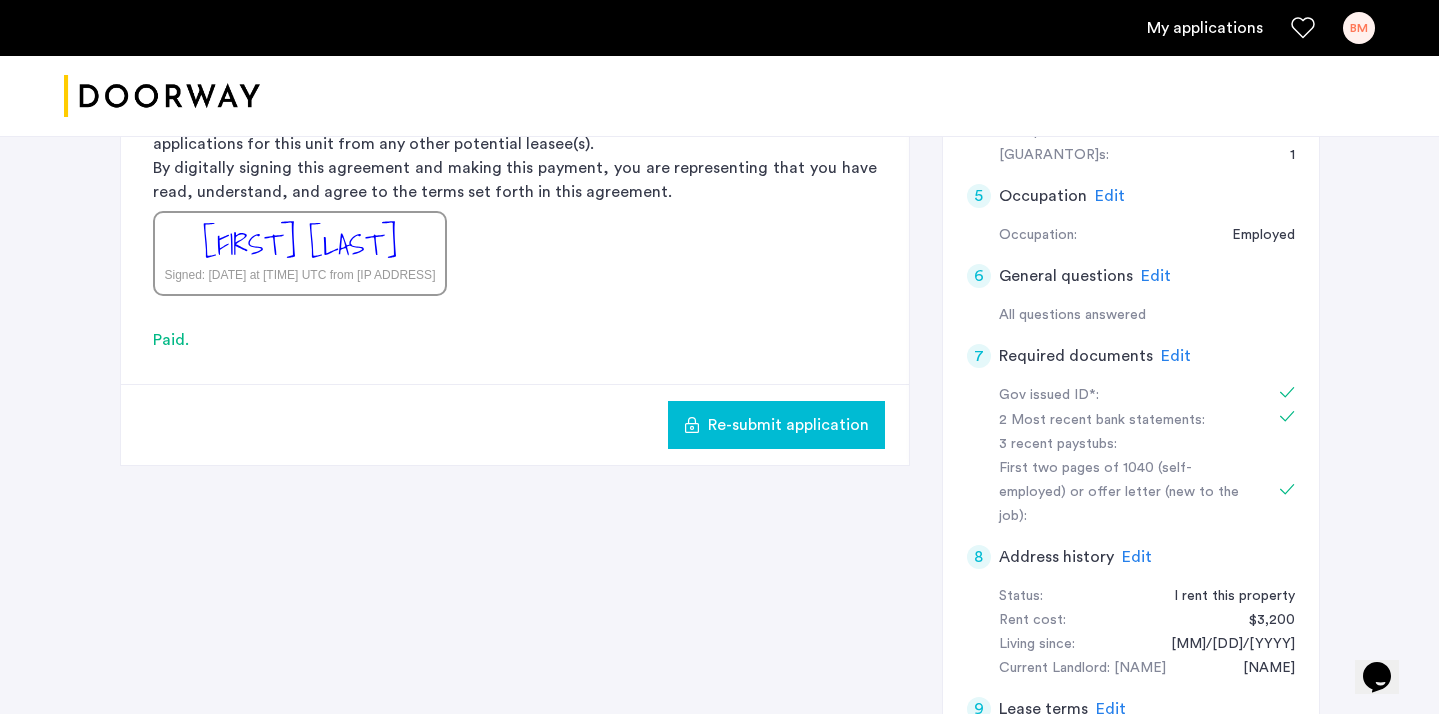 scroll, scrollTop: 670, scrollLeft: 0, axis: vertical 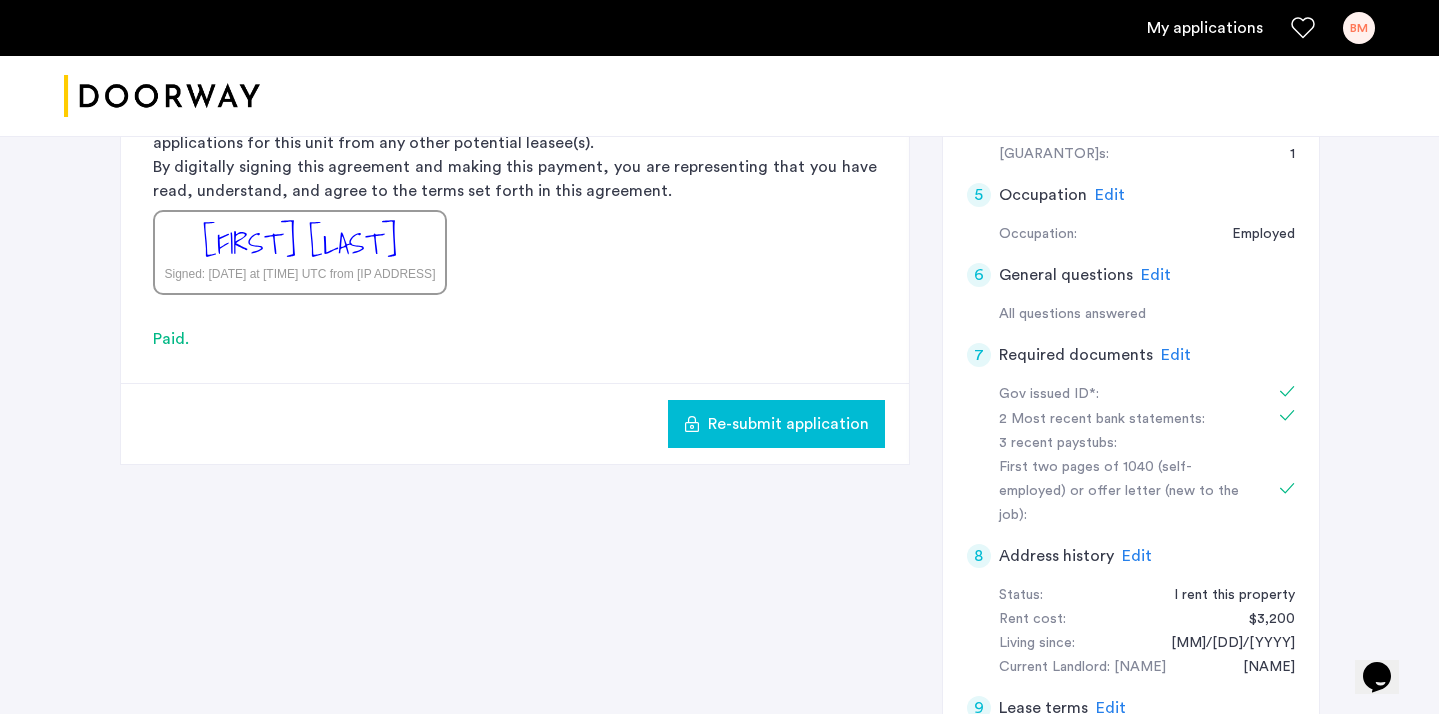 click on "Edit" 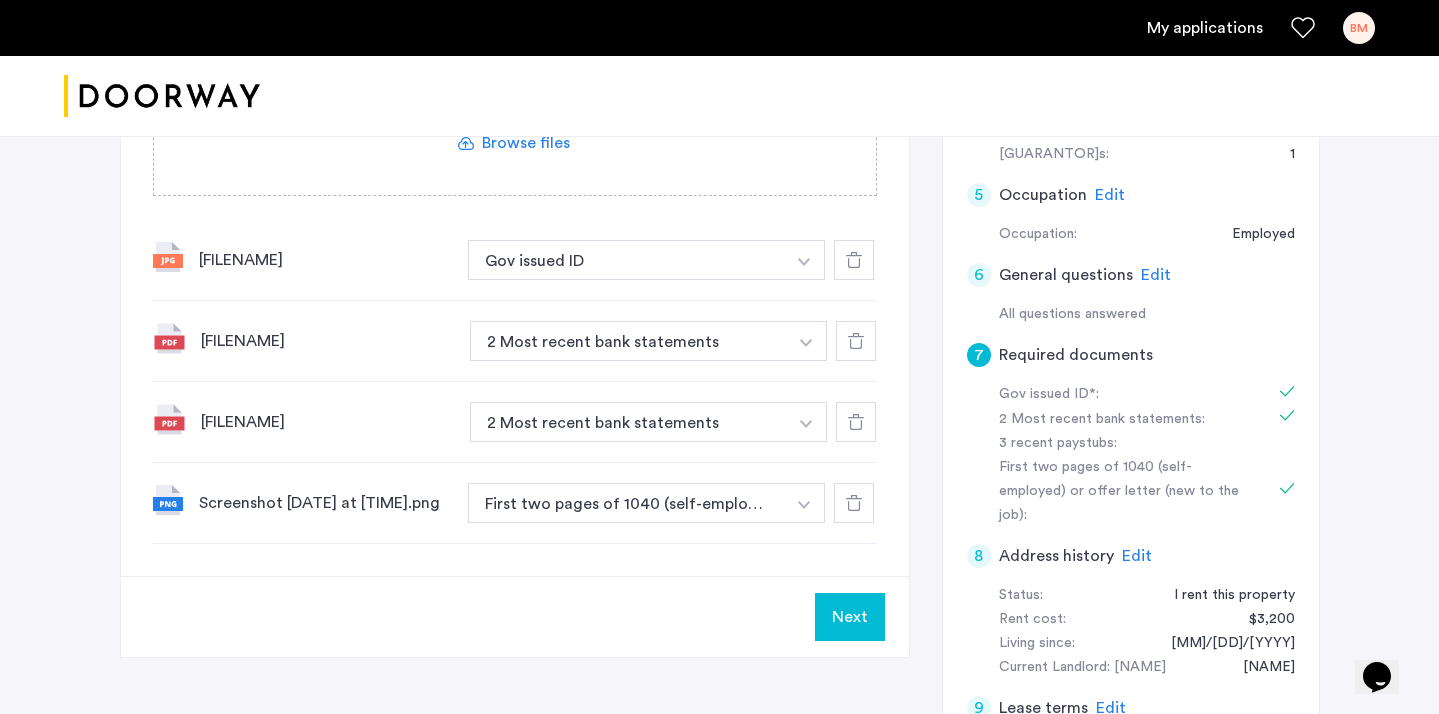 click on "Required documents Gov issued ID*  2 Most recent bank statements  3 recent paystubs  First two pages of 1040 (self-employed) or offer letter (new to the job)  Upload your documents and save your progress. Return anytime to complete your submission.  Drag & drop your files (.png, .jpeg, .pdf, .jpg, .svg) Browse files Upload documents (.png, .jpeg, .pdf, .jpg, .svg) Uploaded files image.jpg Gov issued ID + 3 recent paystubs Gov issued ID [FILENAME] 2 Most recent bank statements + 3 recent paystubs 2 Most recent bank statements [FILENAME] 2 Most recent bank statements + 3 recent paystubs 2 Most recent bank statements [FILENAME] First two pages of 1040 (self-employed) or offer letter (new to the job) + 3 recent paystubs First two pages of 1040 (self-employed) or offer letter (new to the job)" 